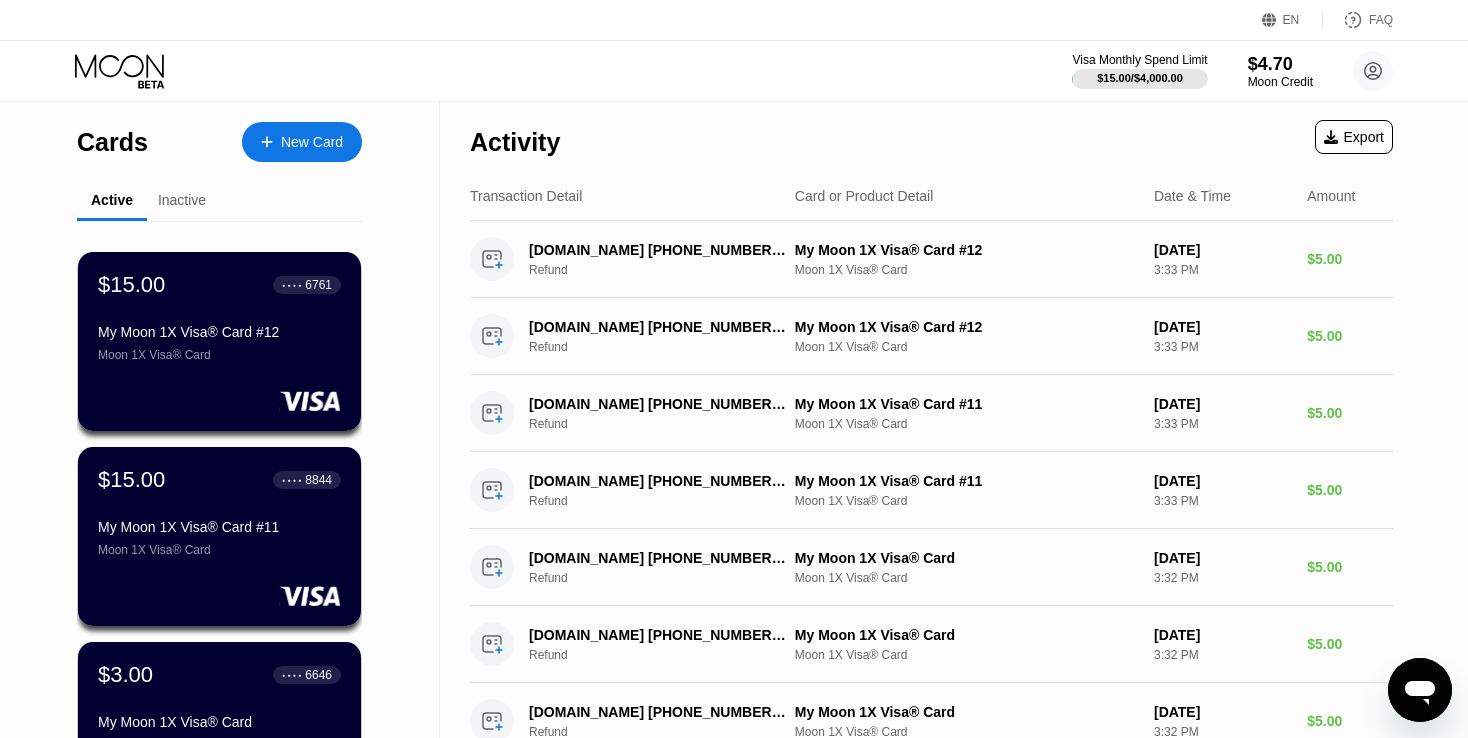 scroll, scrollTop: 0, scrollLeft: 0, axis: both 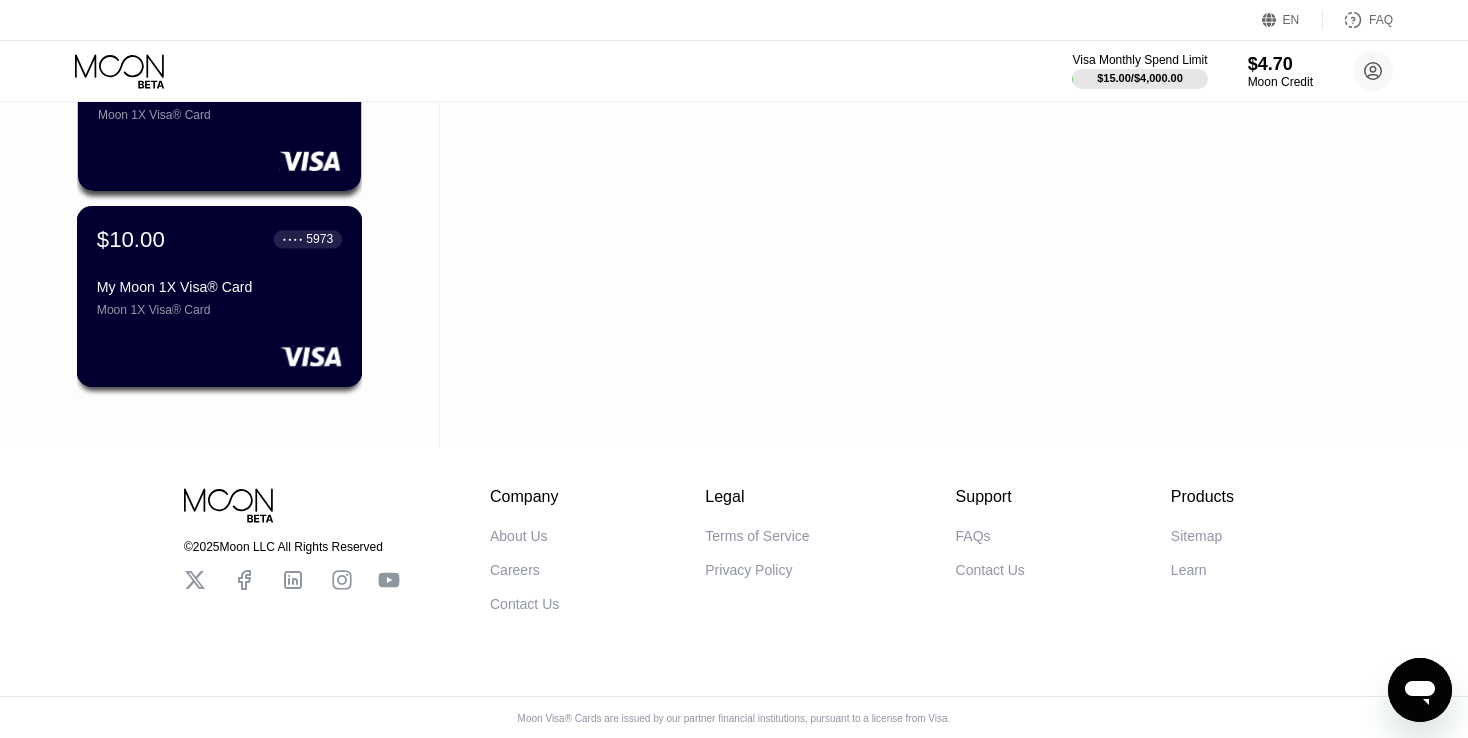 click on "My Moon 1X Visa® Card" at bounding box center (219, 287) 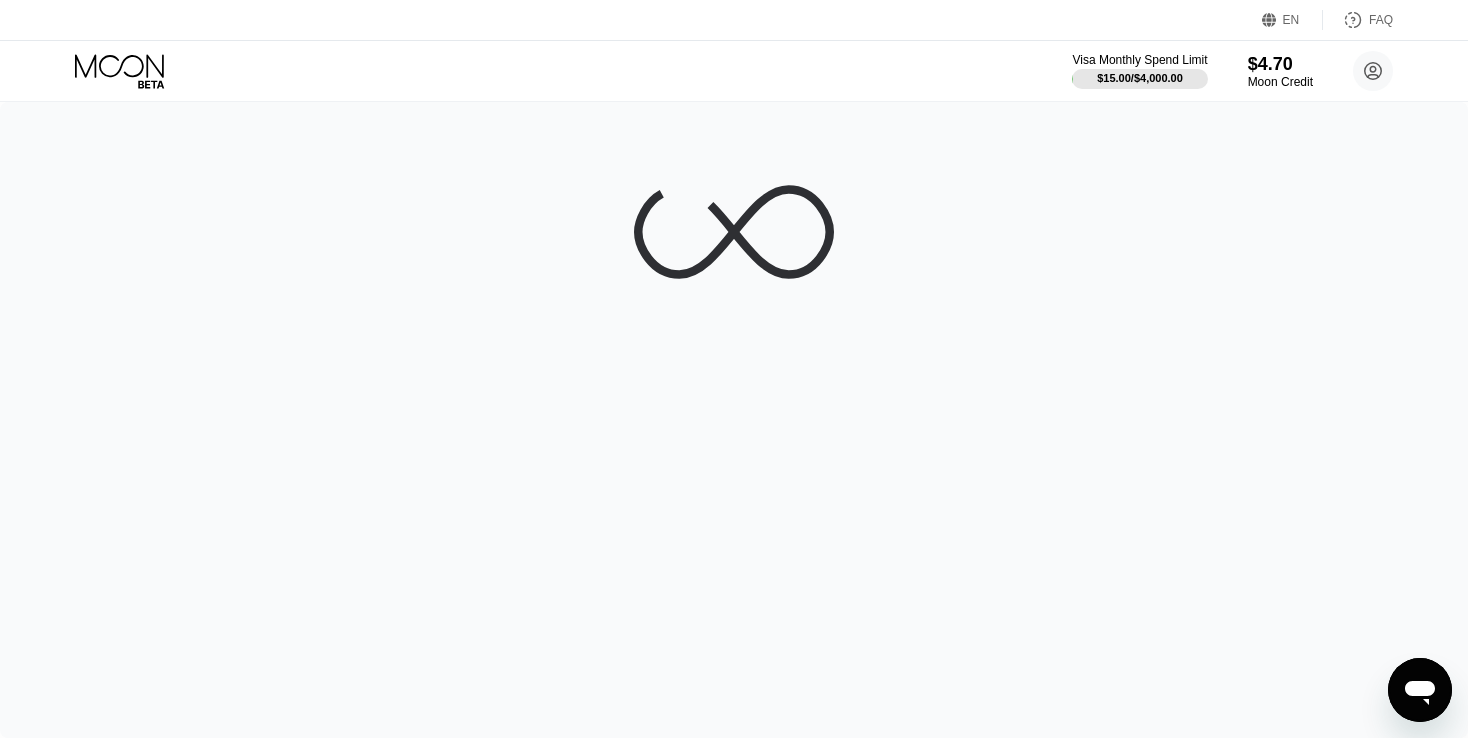 scroll, scrollTop: 0, scrollLeft: 0, axis: both 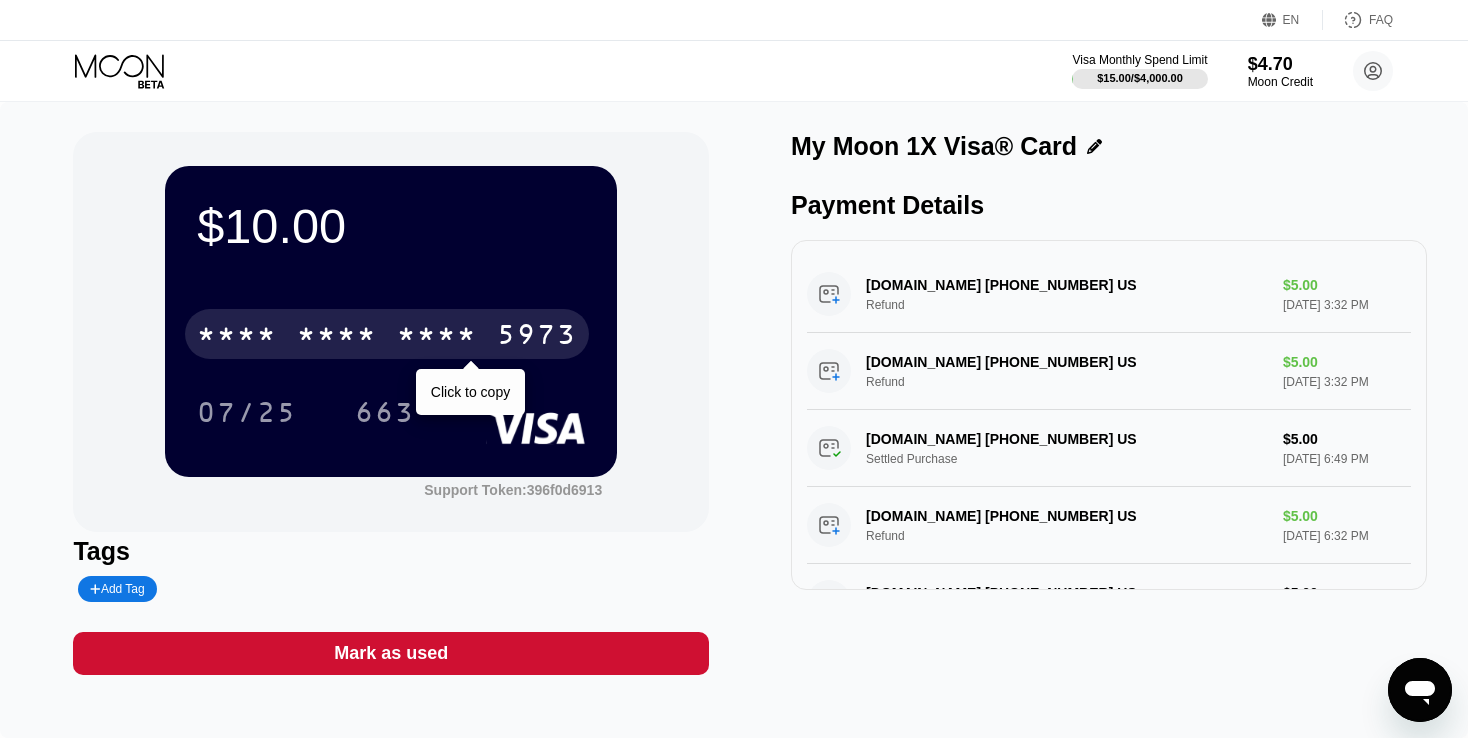 click on "* * * *" at bounding box center [437, 337] 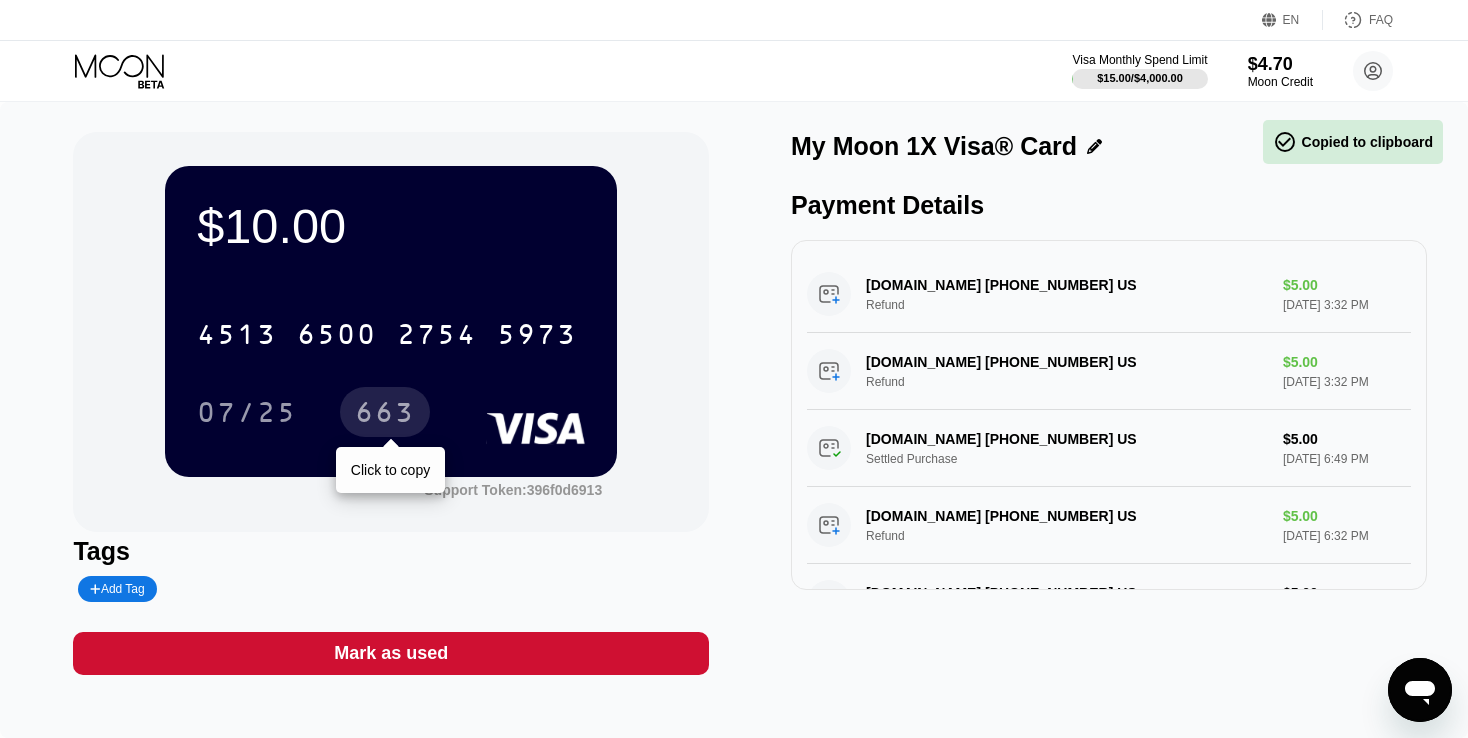 click on "663" at bounding box center [385, 415] 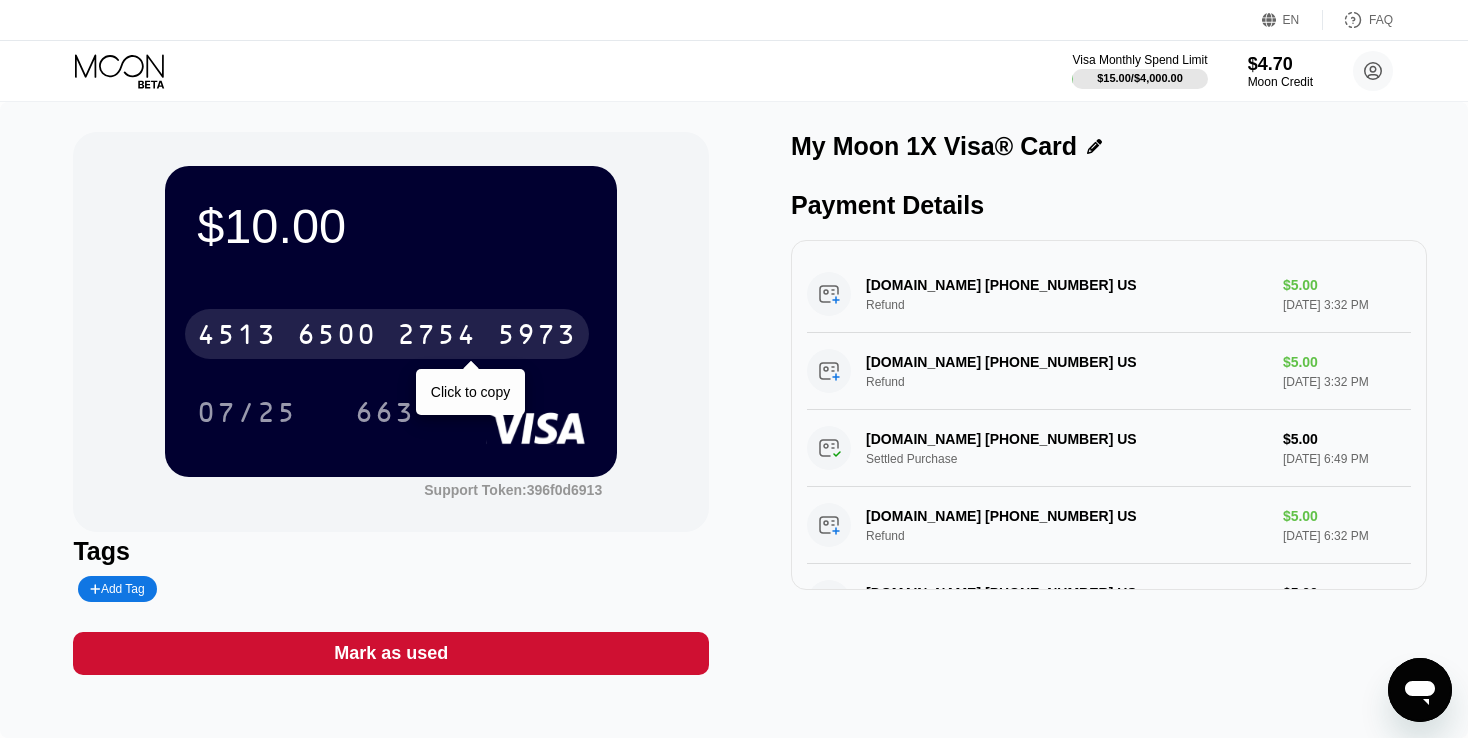 click on "6500" at bounding box center [337, 337] 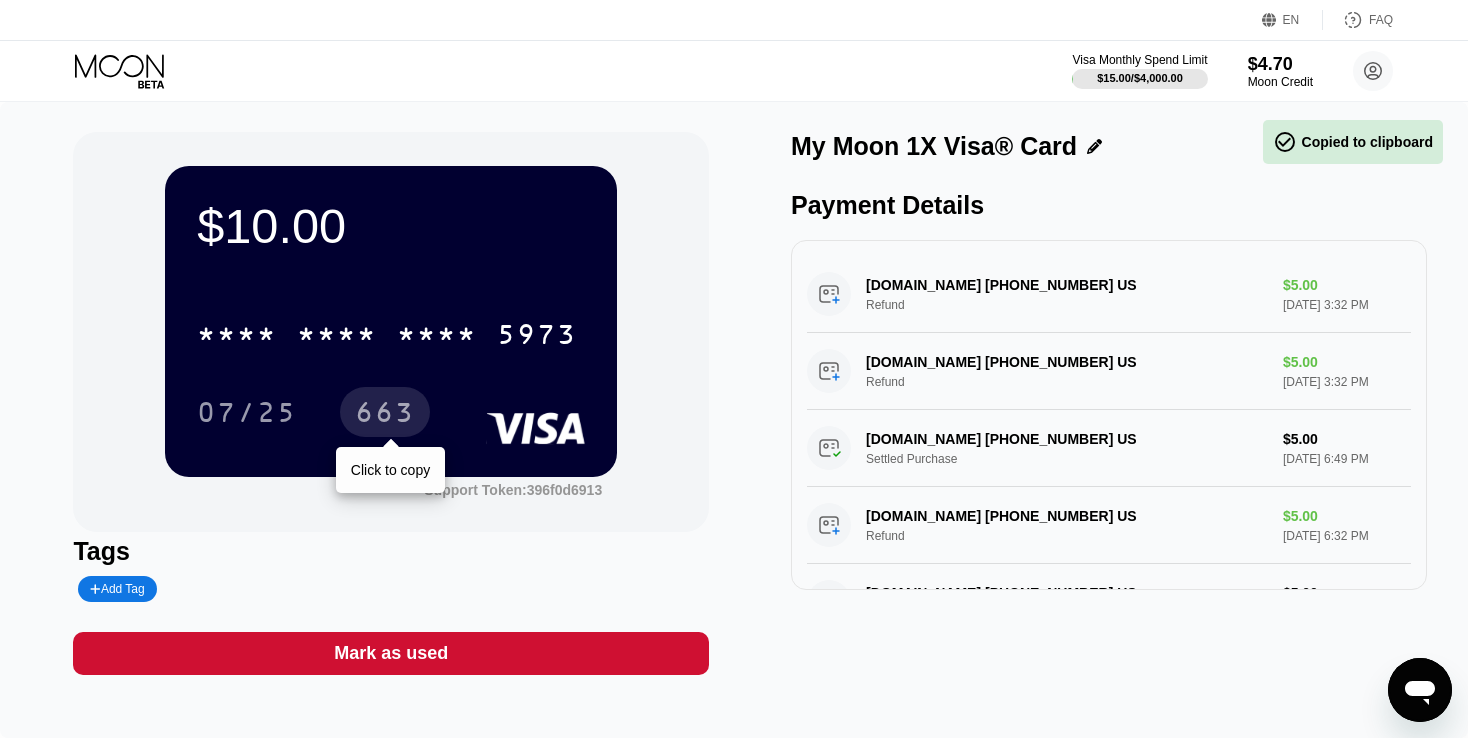 click on "663" at bounding box center [385, 415] 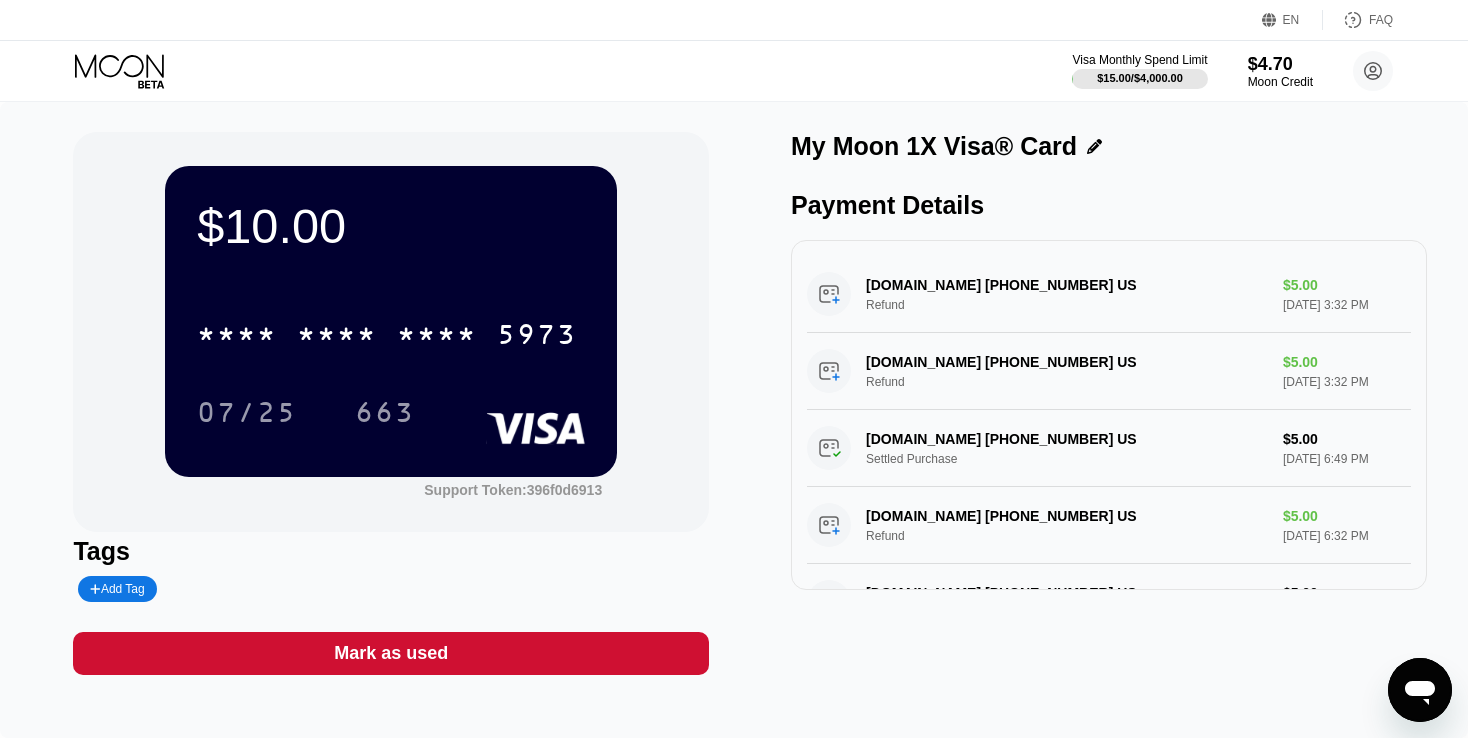 click 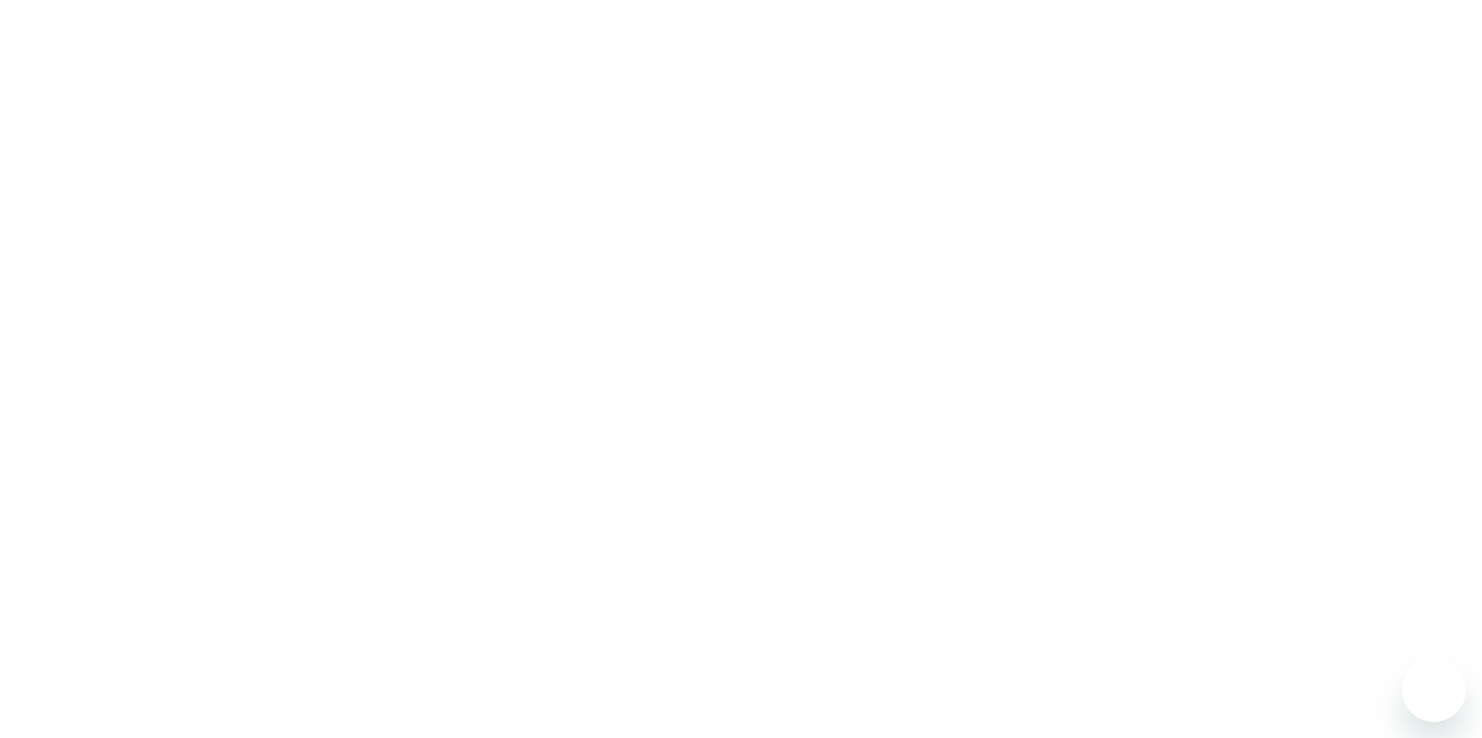 scroll, scrollTop: 0, scrollLeft: 0, axis: both 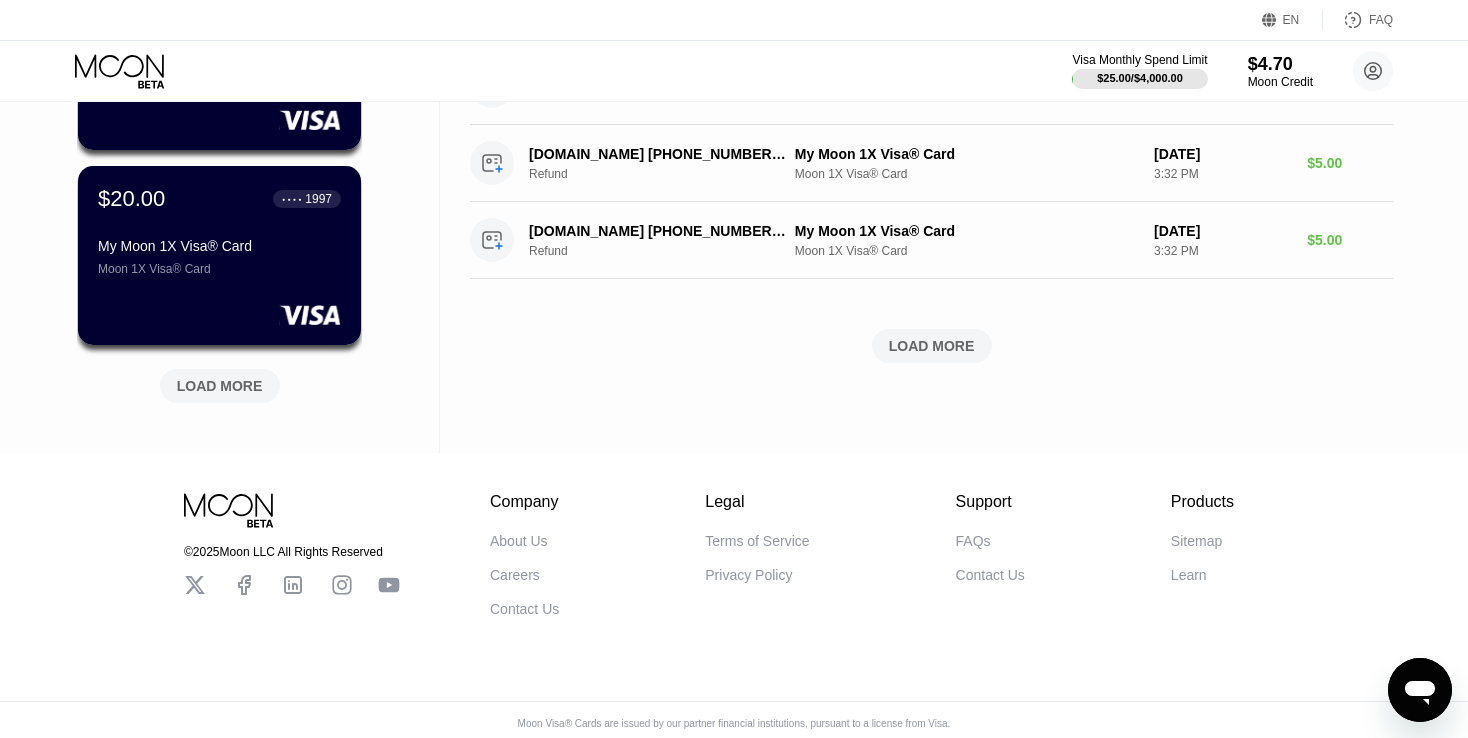 click on "LOAD MORE" at bounding box center (220, 386) 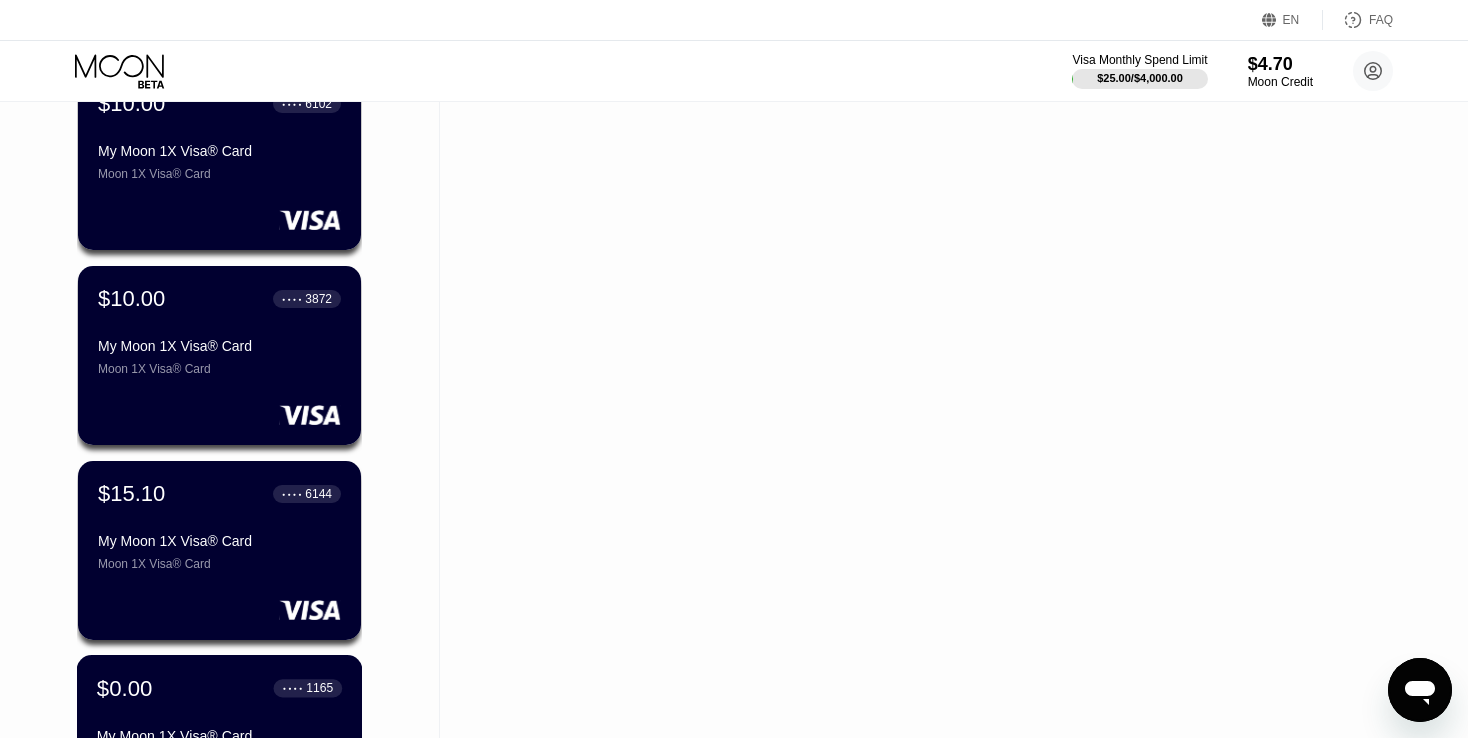 scroll, scrollTop: 1133, scrollLeft: 0, axis: vertical 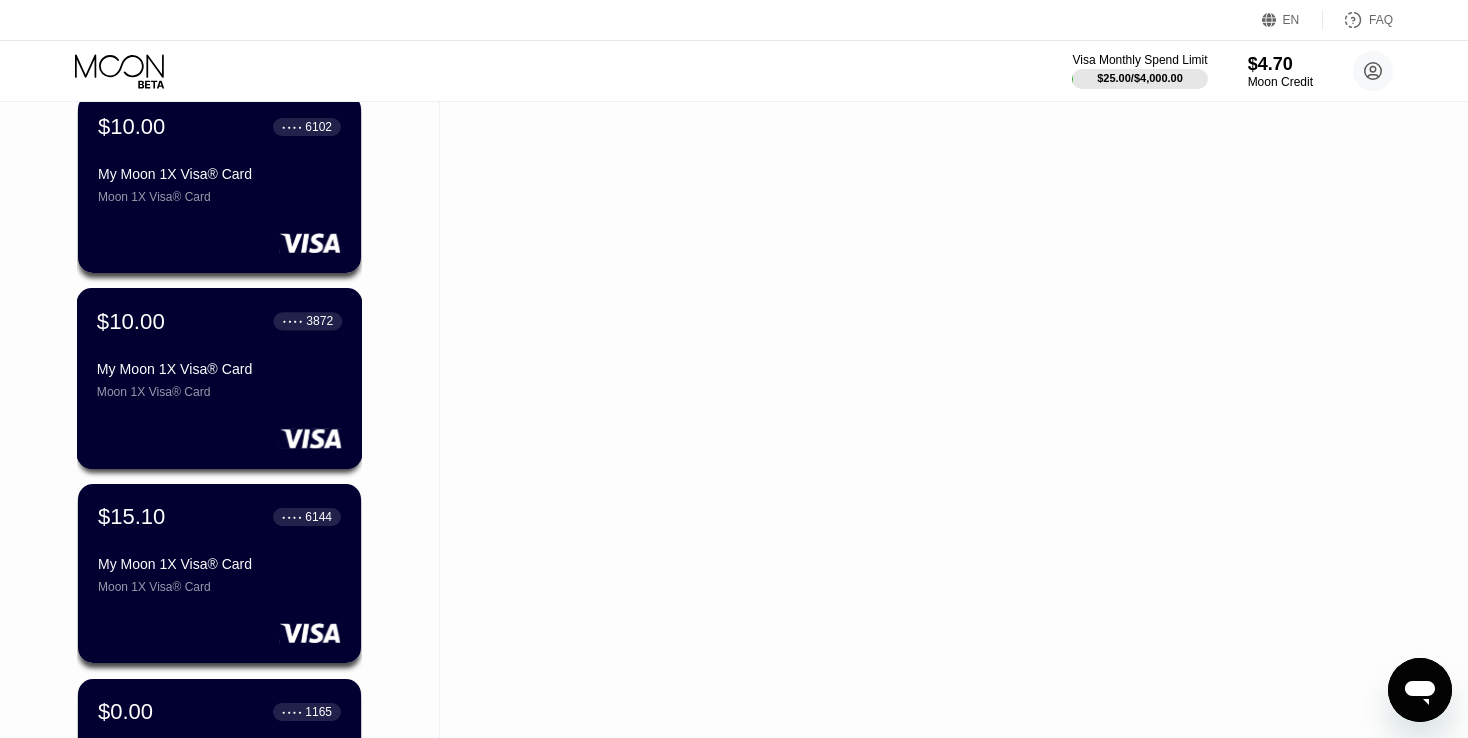 click on "Moon 1X Visa® Card" at bounding box center (219, 392) 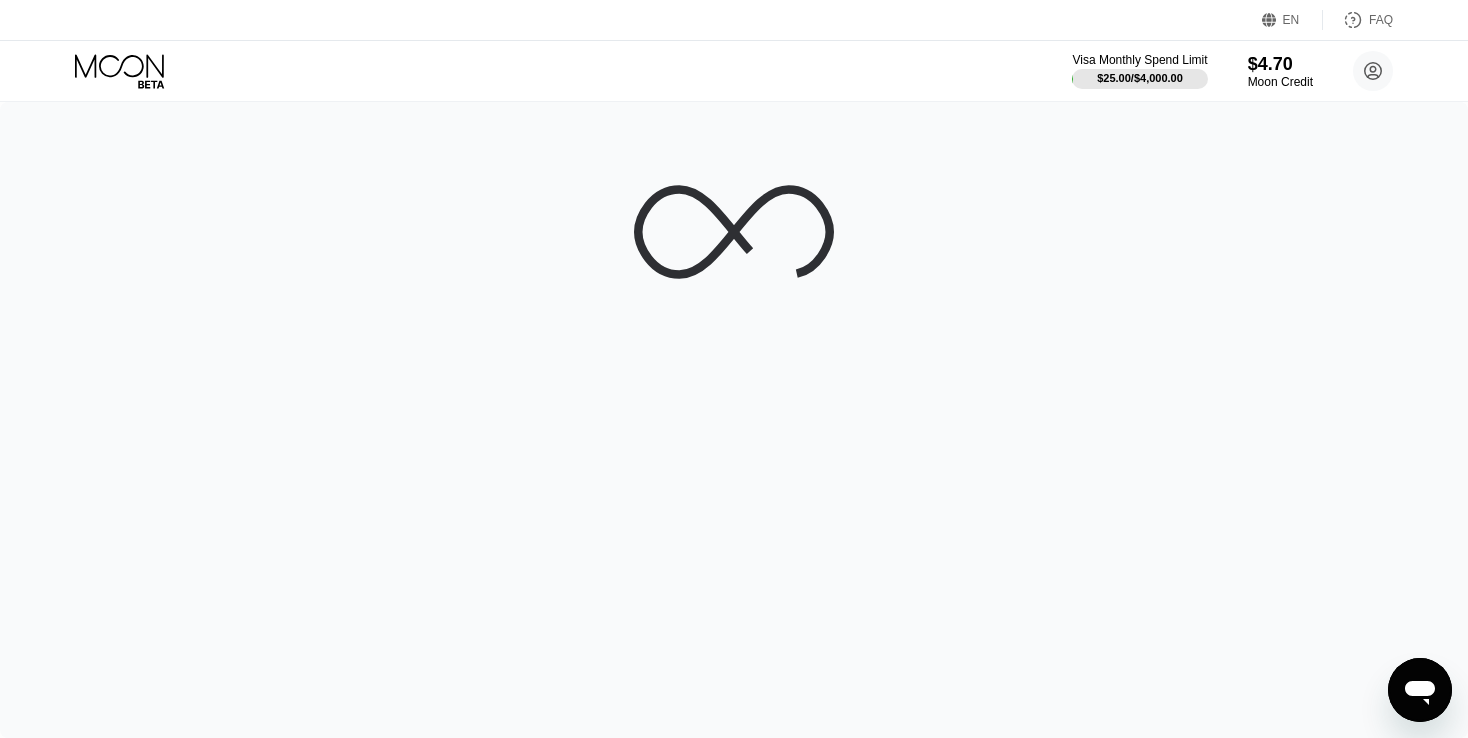 scroll, scrollTop: 0, scrollLeft: 0, axis: both 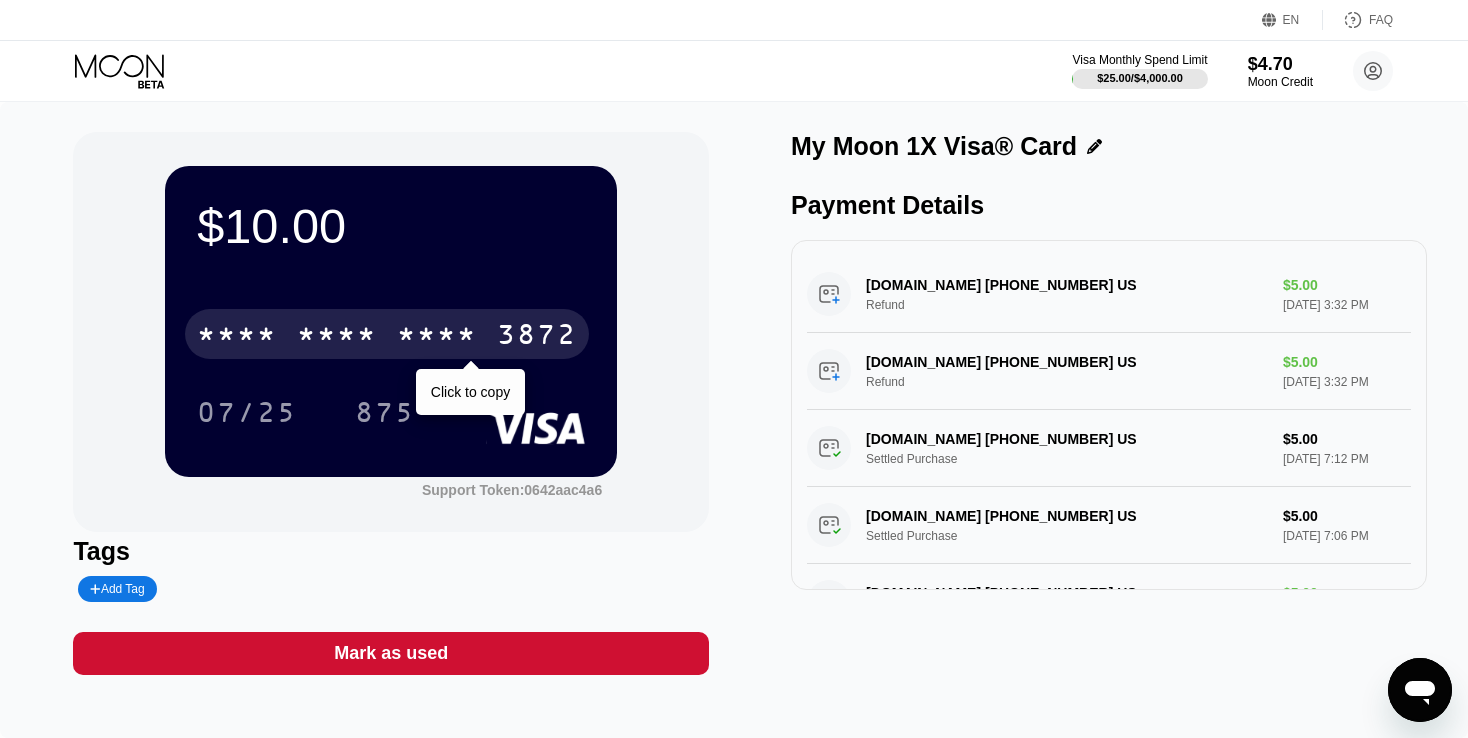click on "* * * * * * * * * * * * 3872" at bounding box center [387, 334] 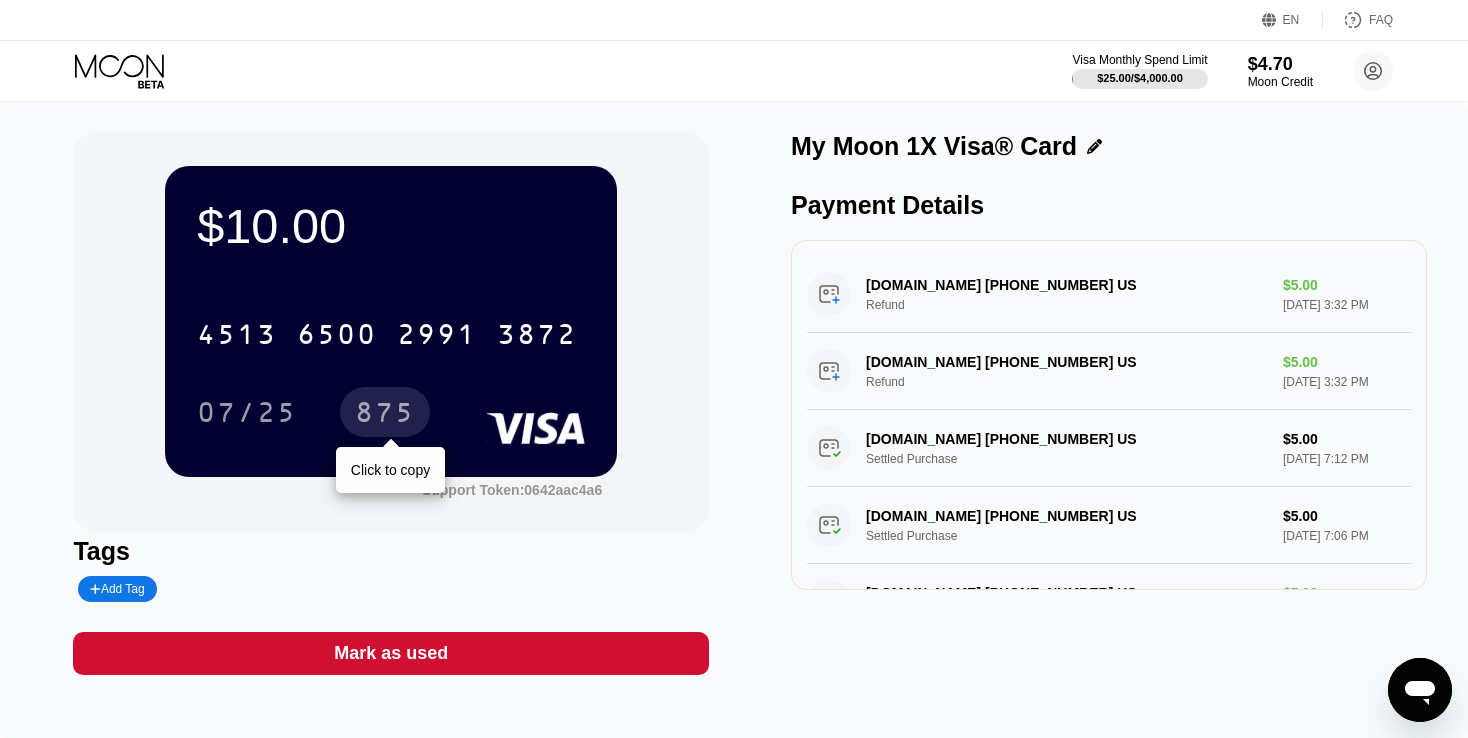 click on "875" at bounding box center (385, 412) 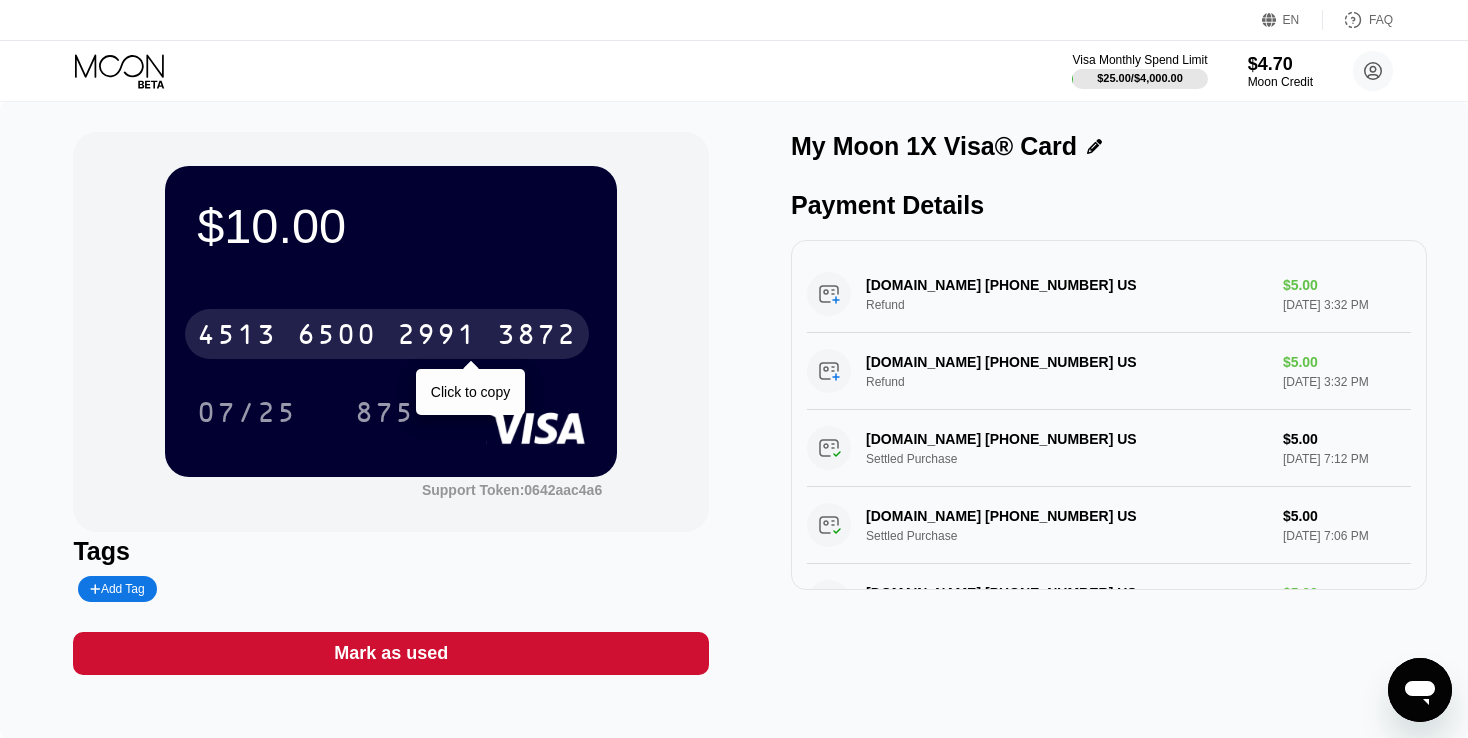 click on "4513 6500 2991 3872" at bounding box center [387, 334] 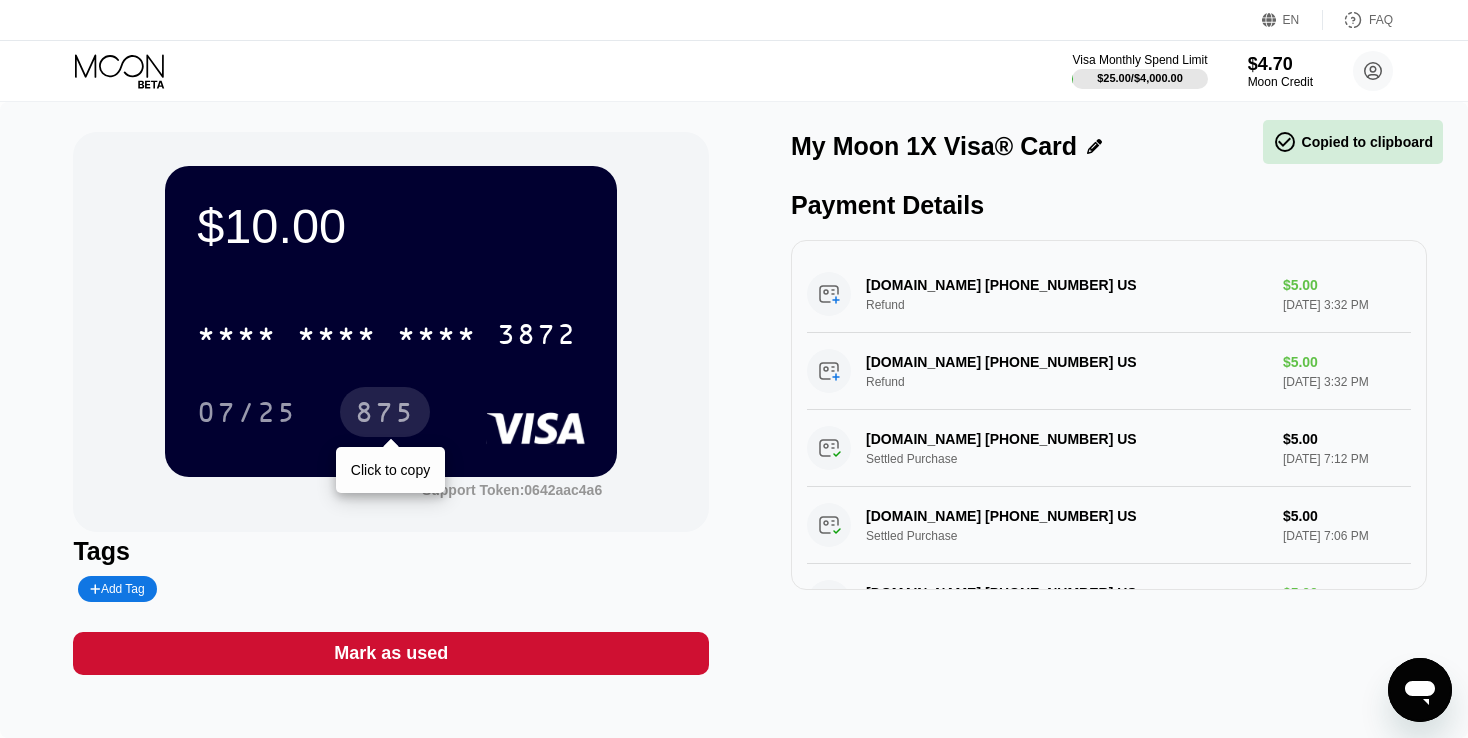 click on "875" at bounding box center [385, 415] 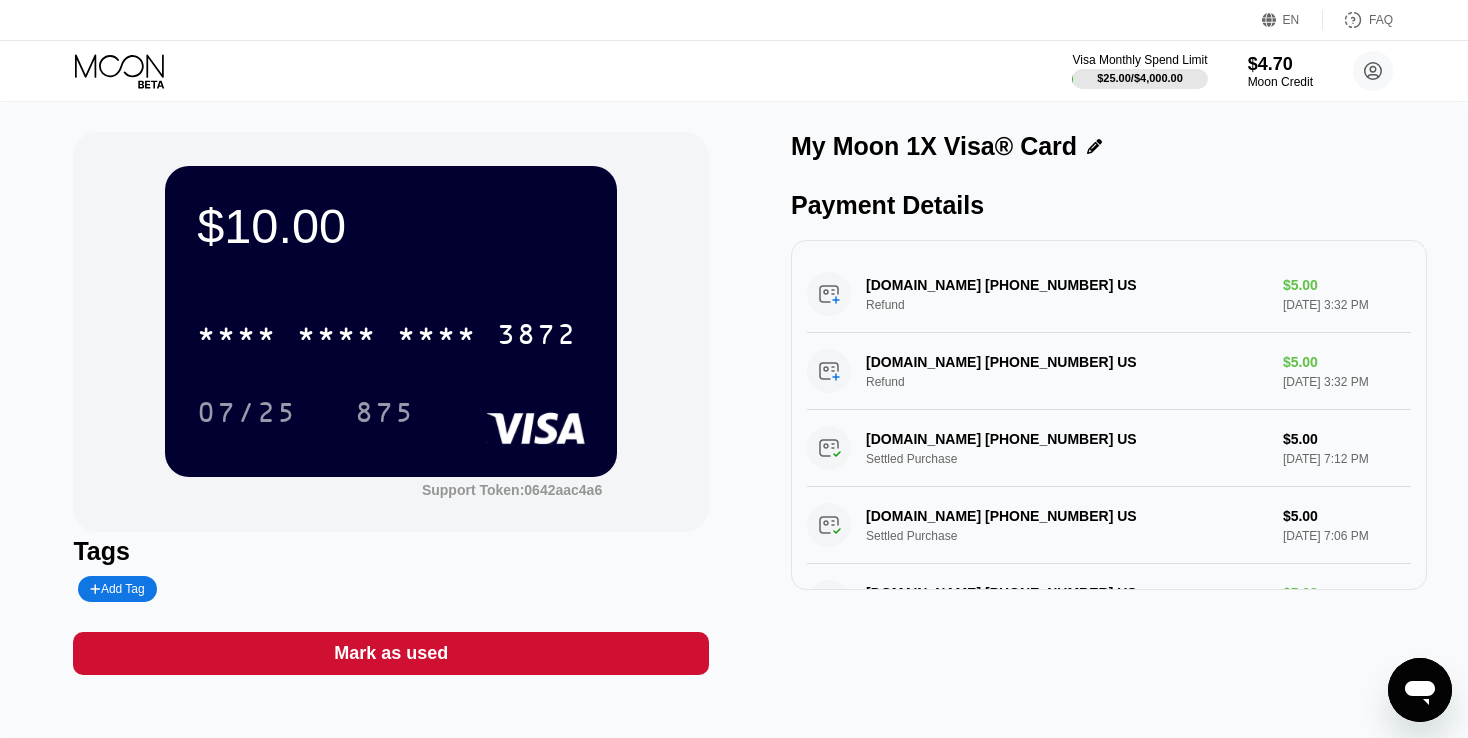 click 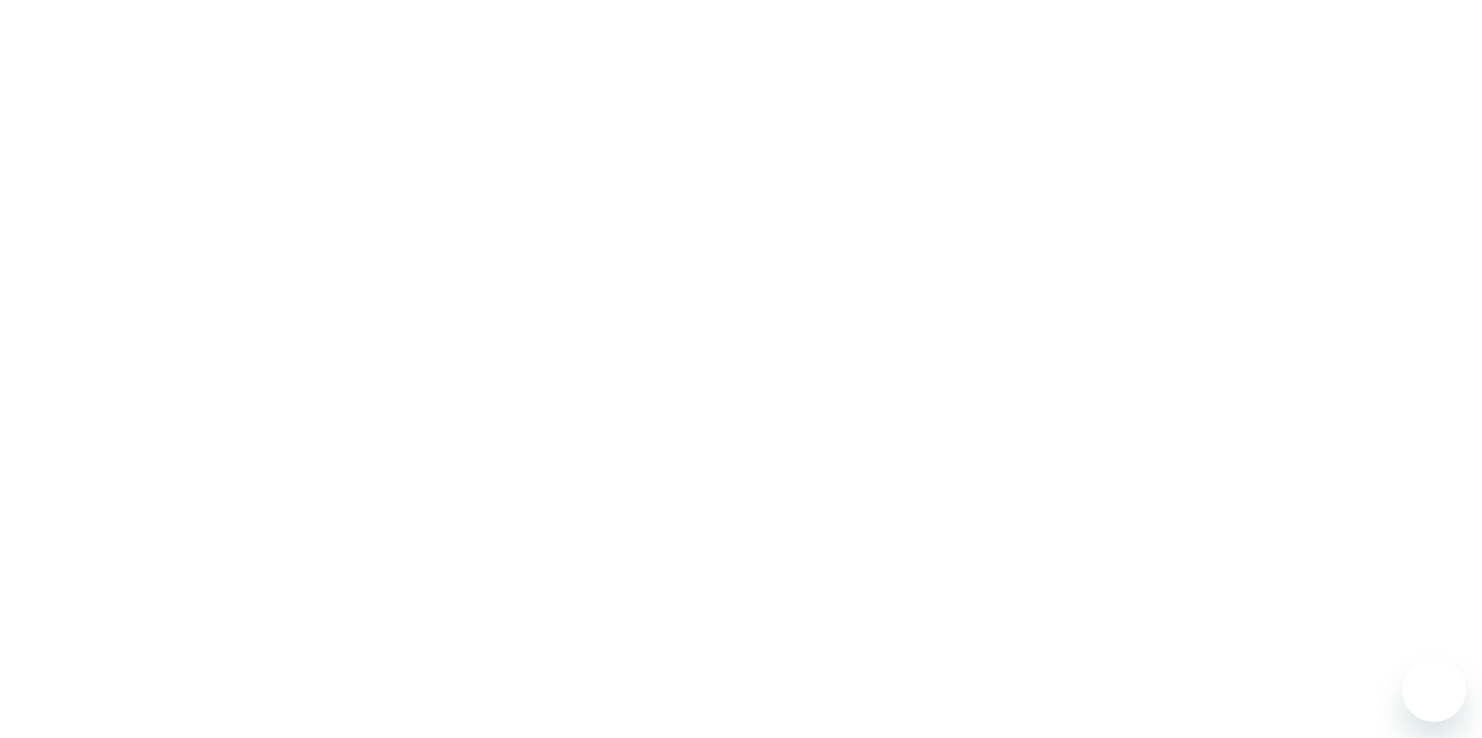 scroll, scrollTop: 0, scrollLeft: 0, axis: both 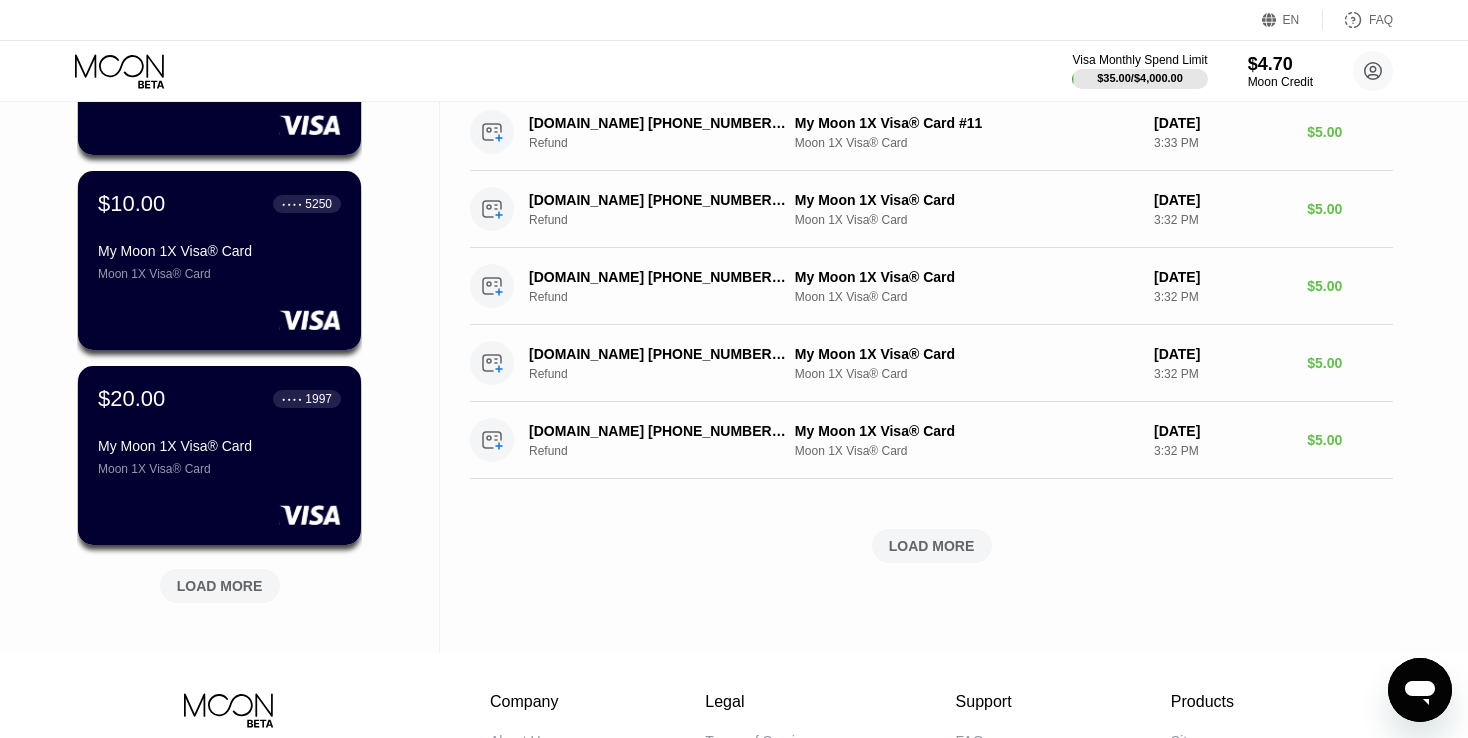 click on "LOAD MORE" at bounding box center (220, 586) 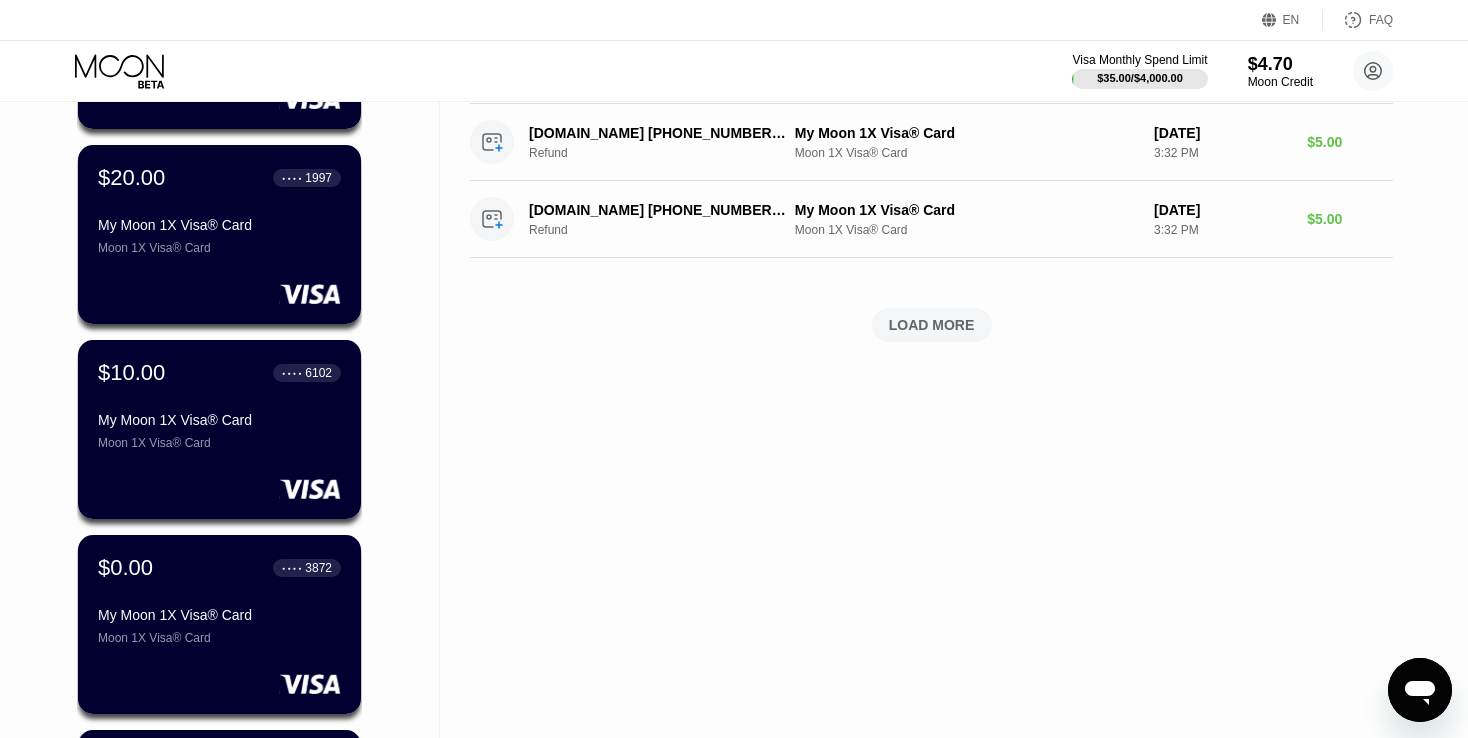 scroll, scrollTop: 933, scrollLeft: 0, axis: vertical 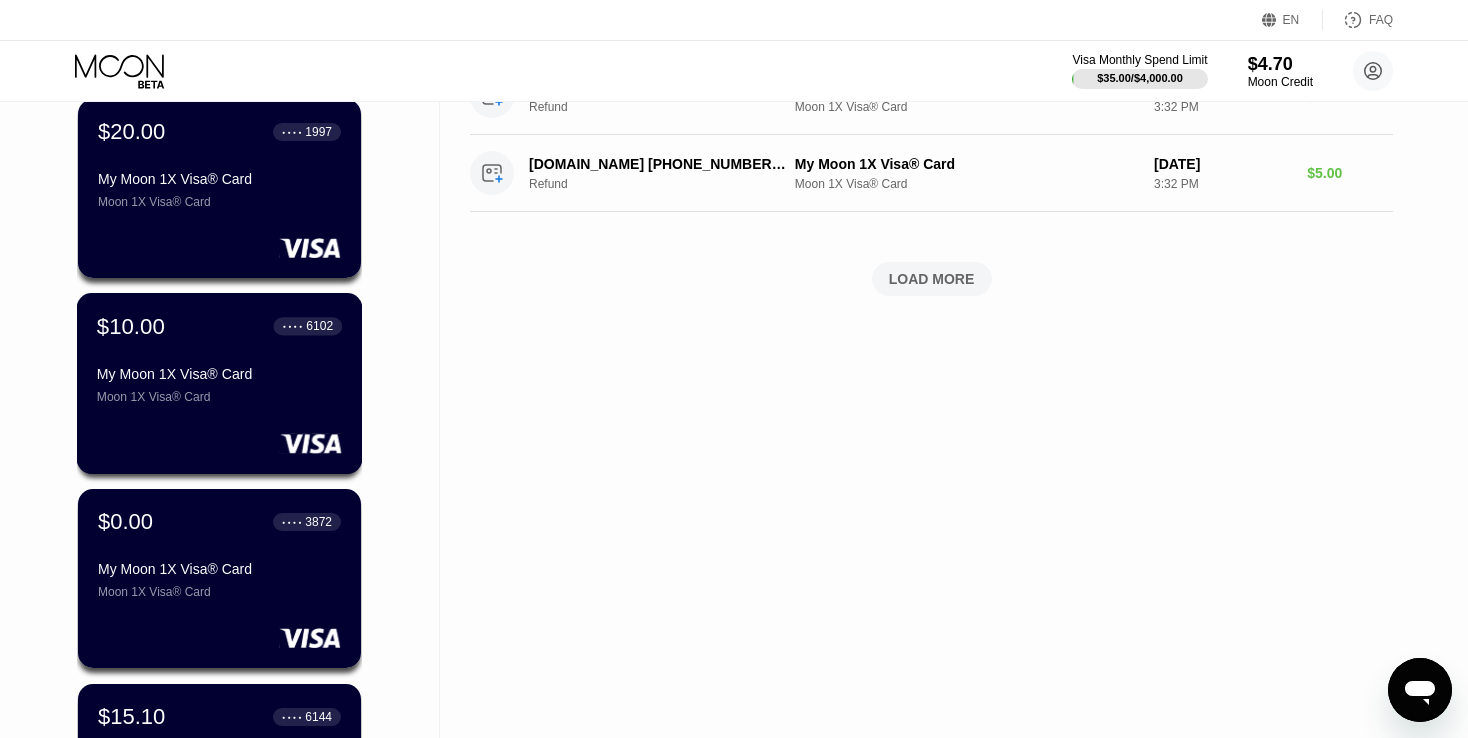 click on "My Moon 1X Visa® Card Moon 1X Visa® Card" at bounding box center [219, 385] 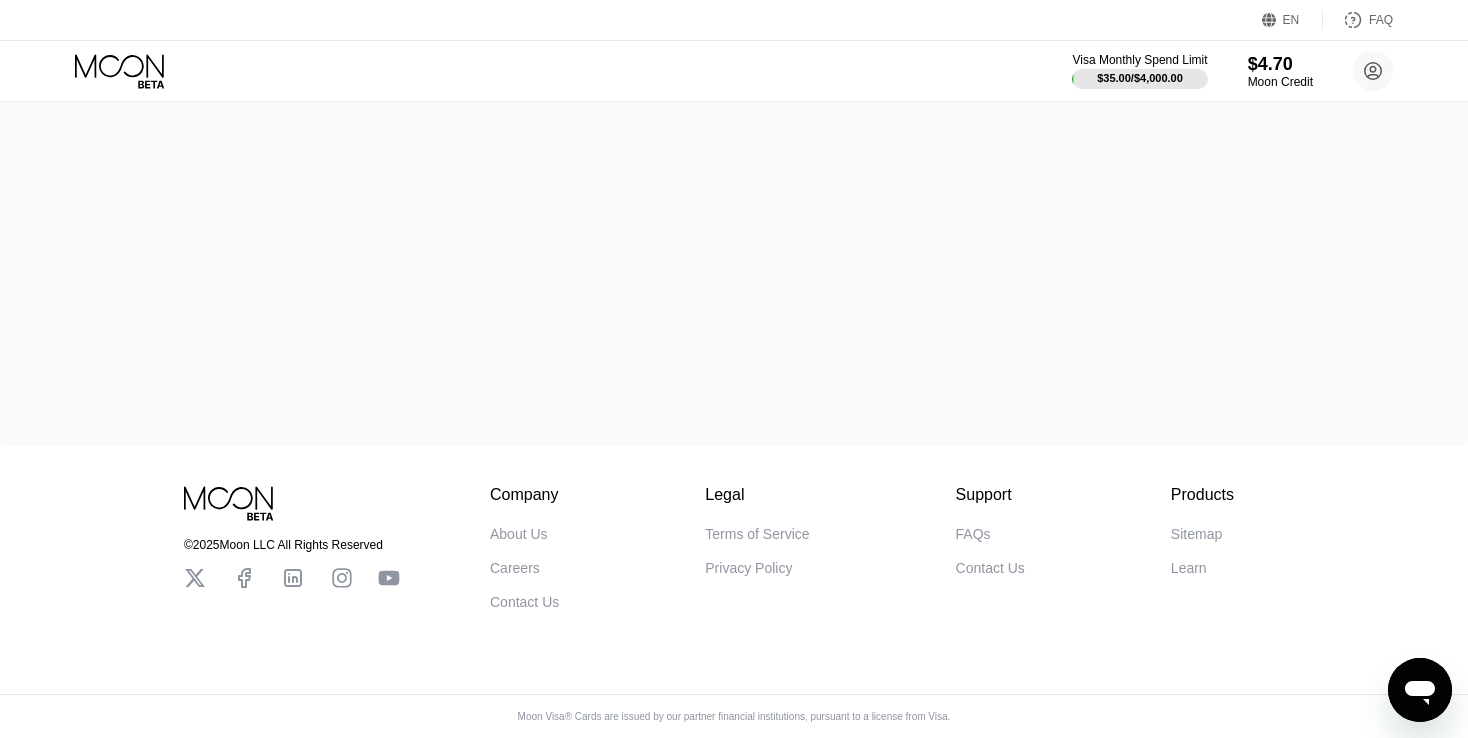 scroll, scrollTop: 0, scrollLeft: 0, axis: both 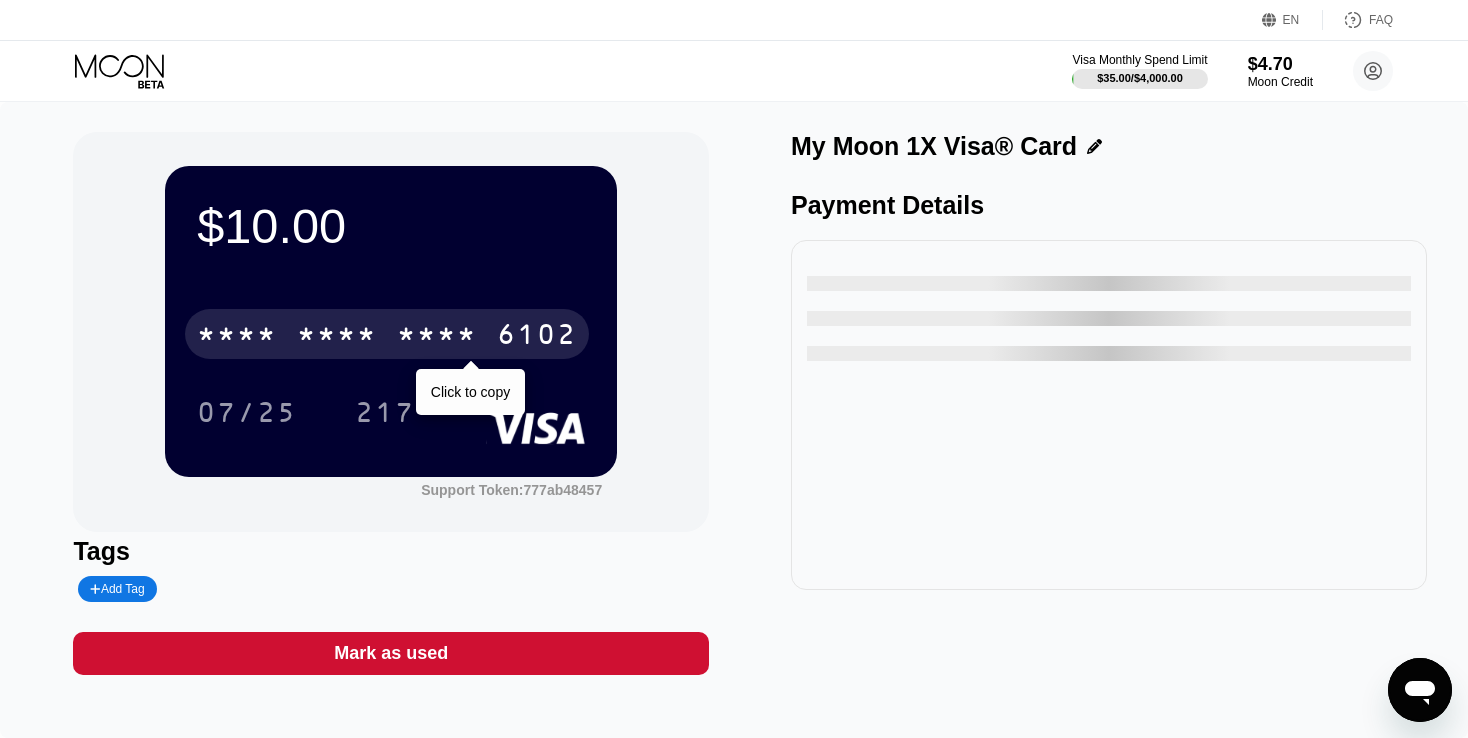 click on "6102" at bounding box center (537, 337) 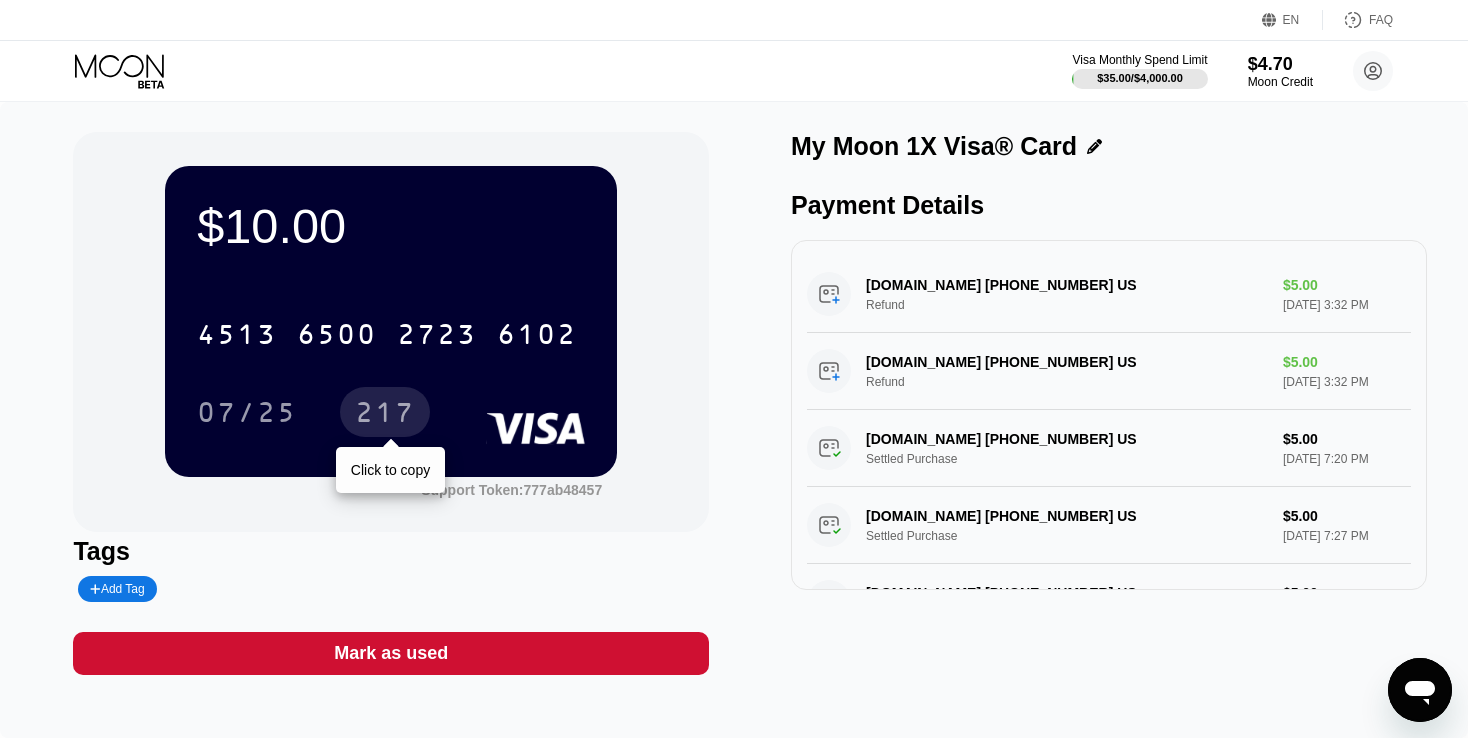 click on "217" at bounding box center [385, 415] 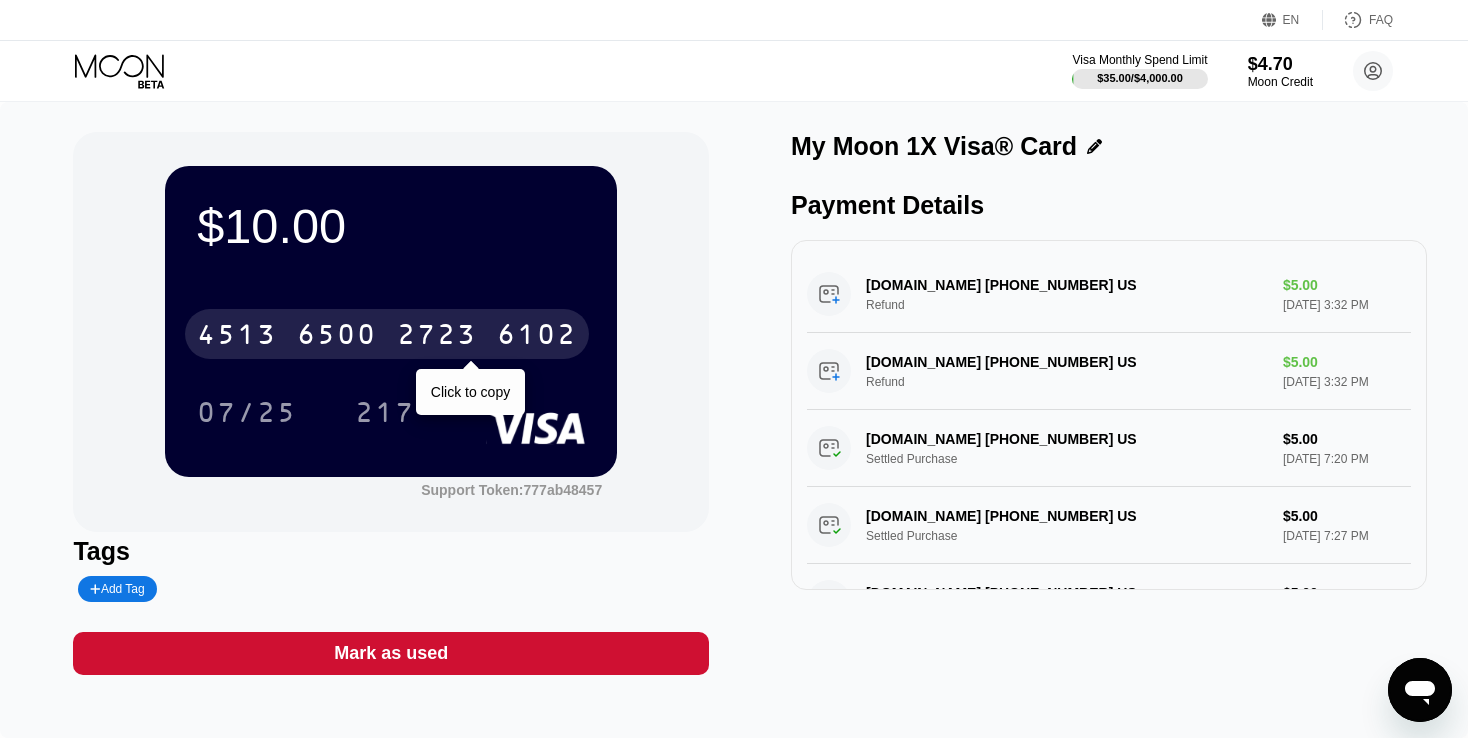 click on "4513 6500 2723 6102" at bounding box center (387, 334) 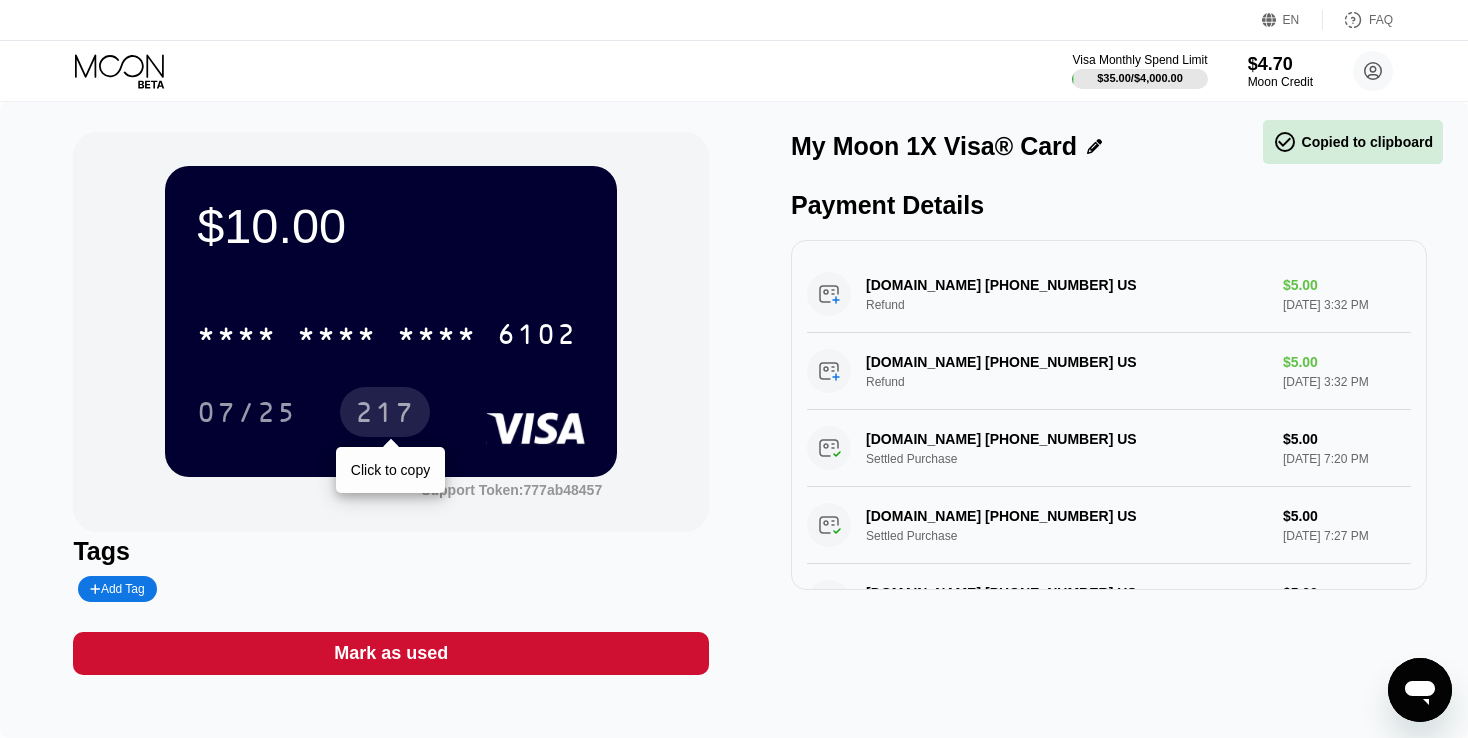 click on "217" at bounding box center [385, 415] 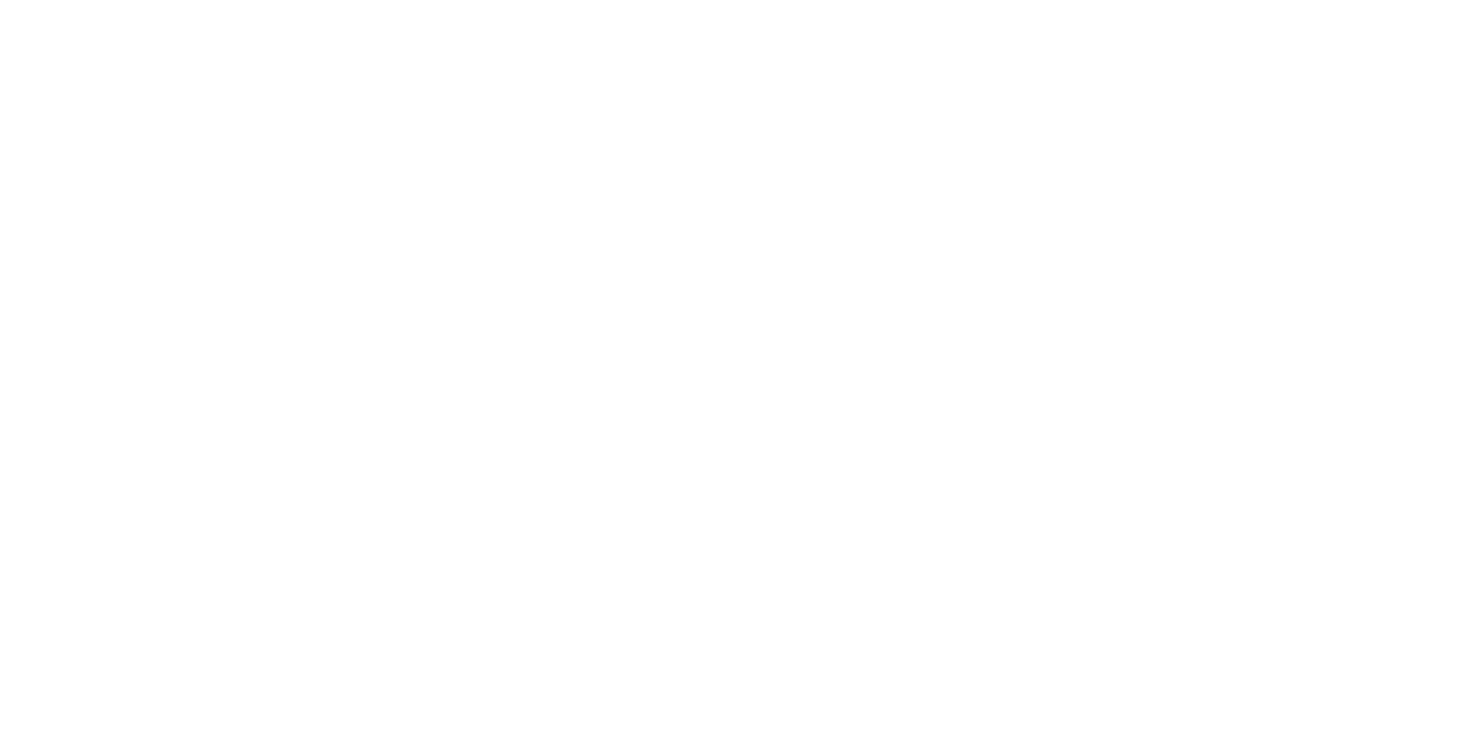 scroll, scrollTop: 0, scrollLeft: 0, axis: both 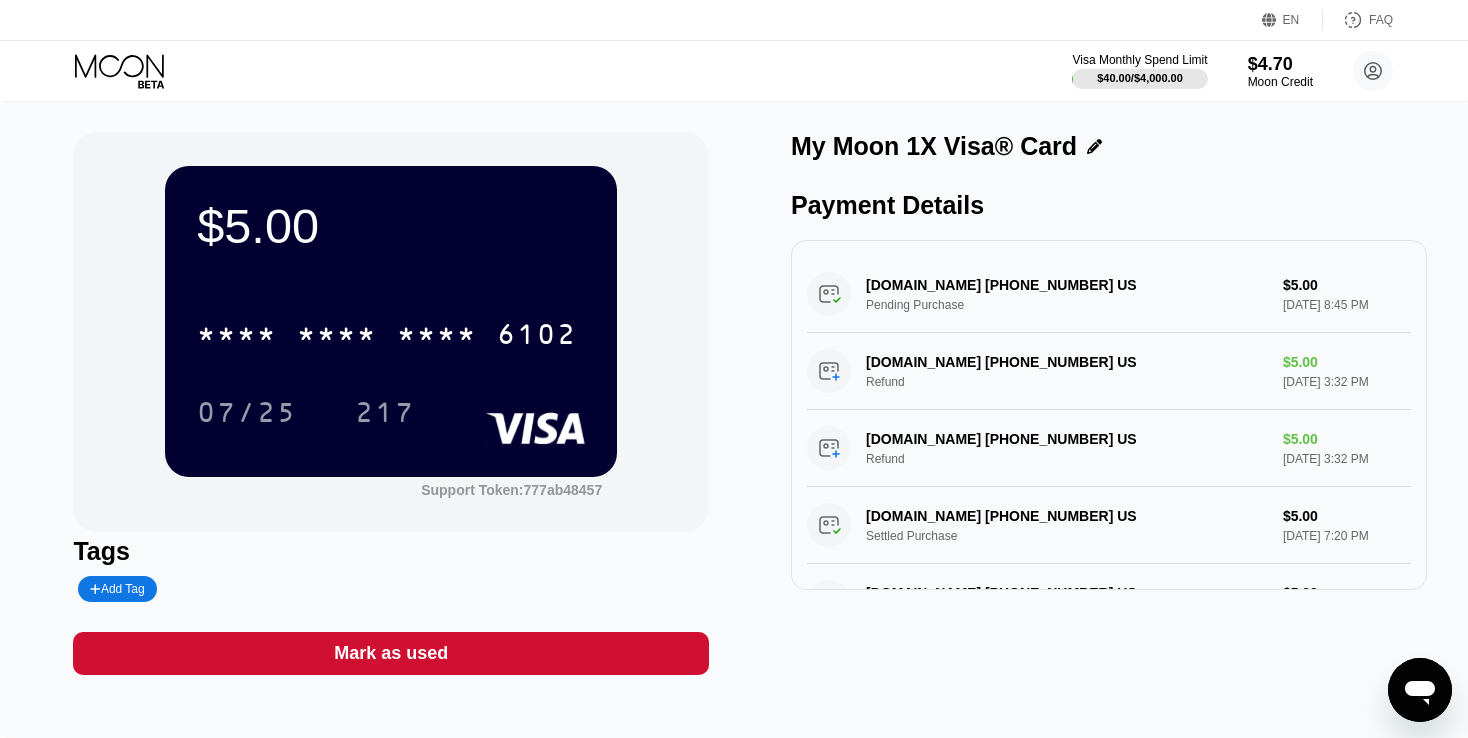 click 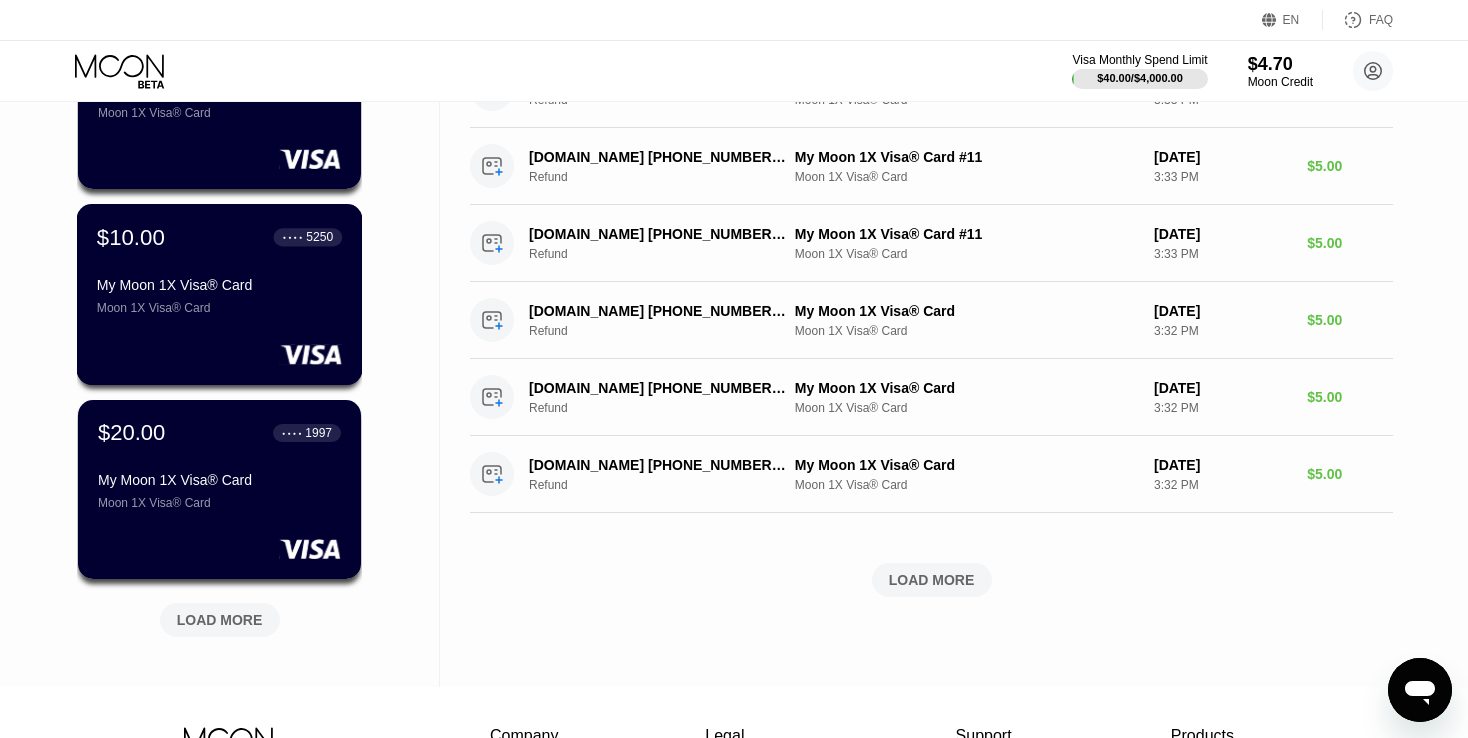 scroll, scrollTop: 666, scrollLeft: 0, axis: vertical 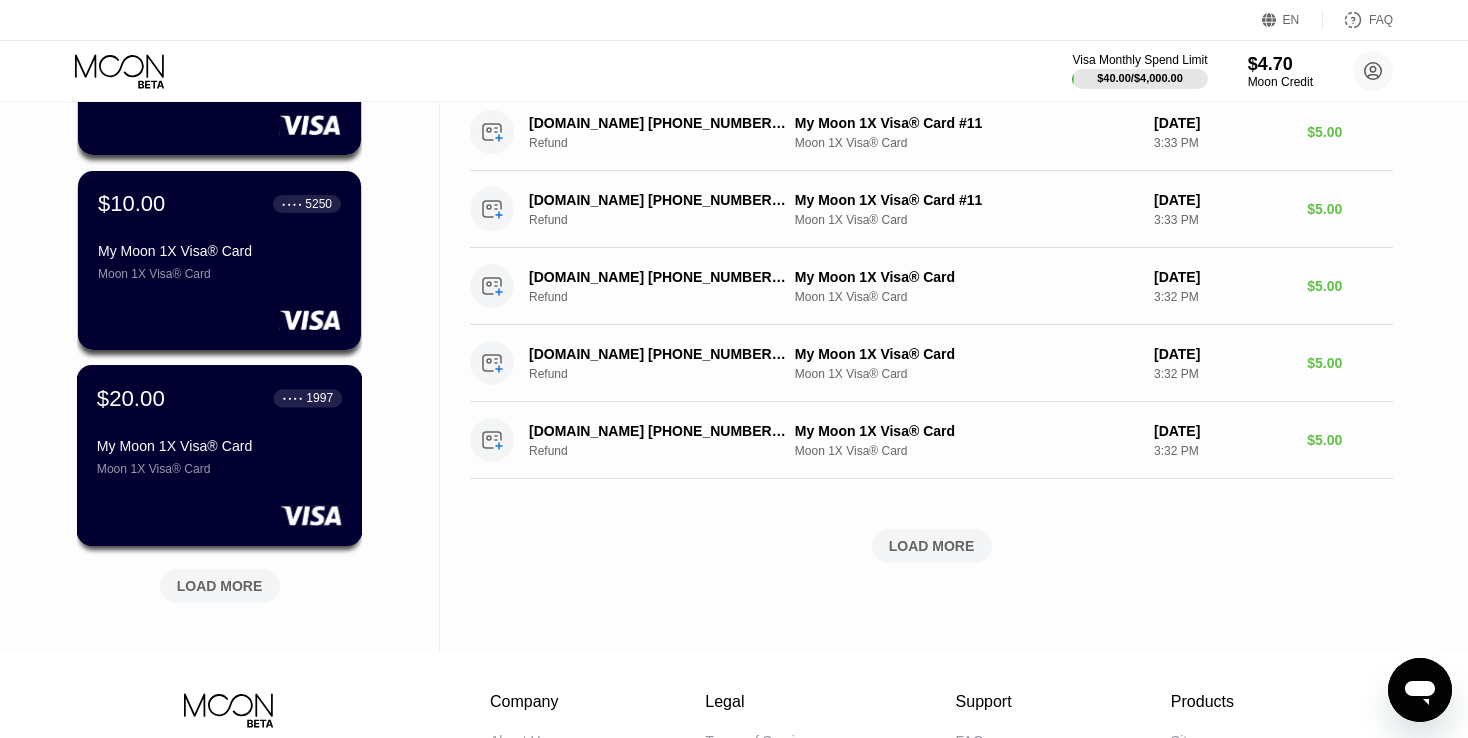 click on "My Moon 1X Visa® Card" at bounding box center (219, 446) 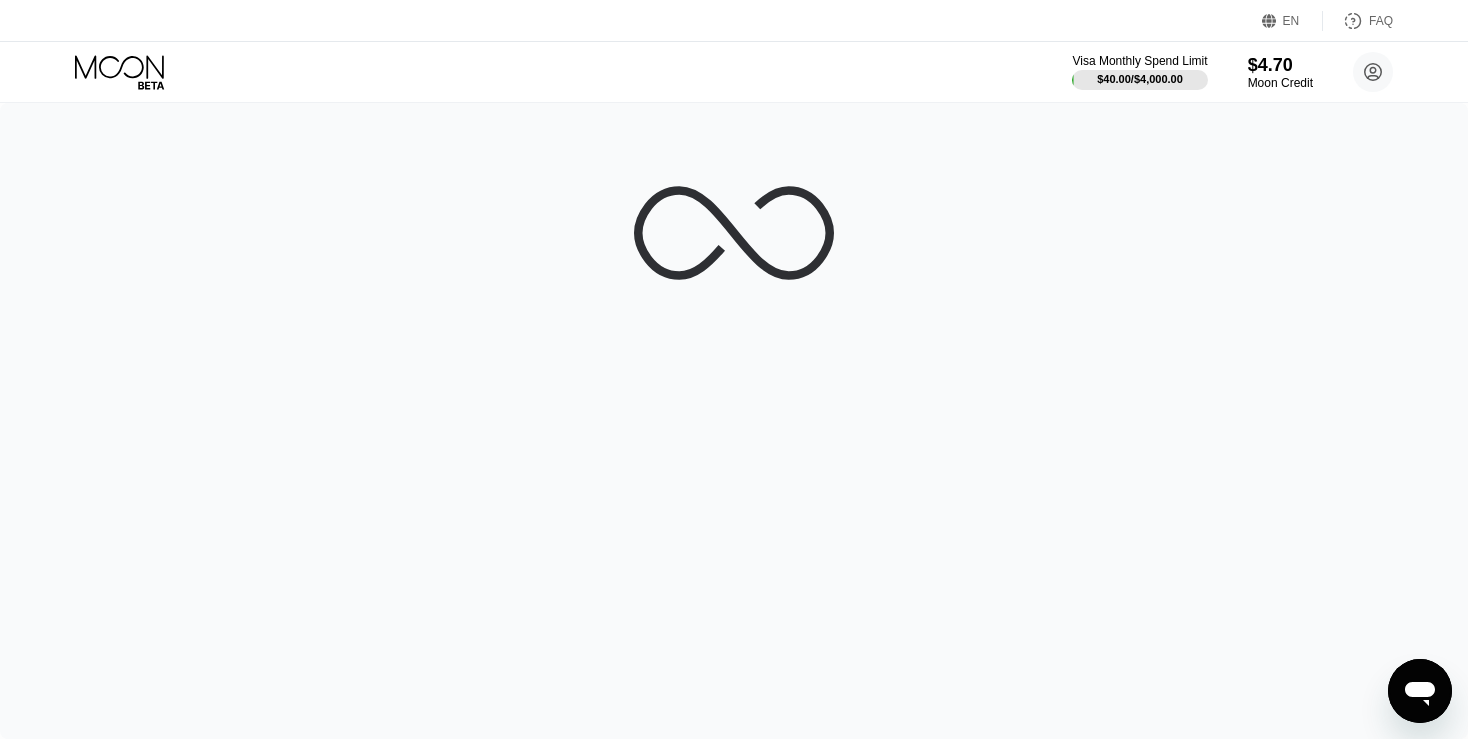 scroll, scrollTop: 0, scrollLeft: 0, axis: both 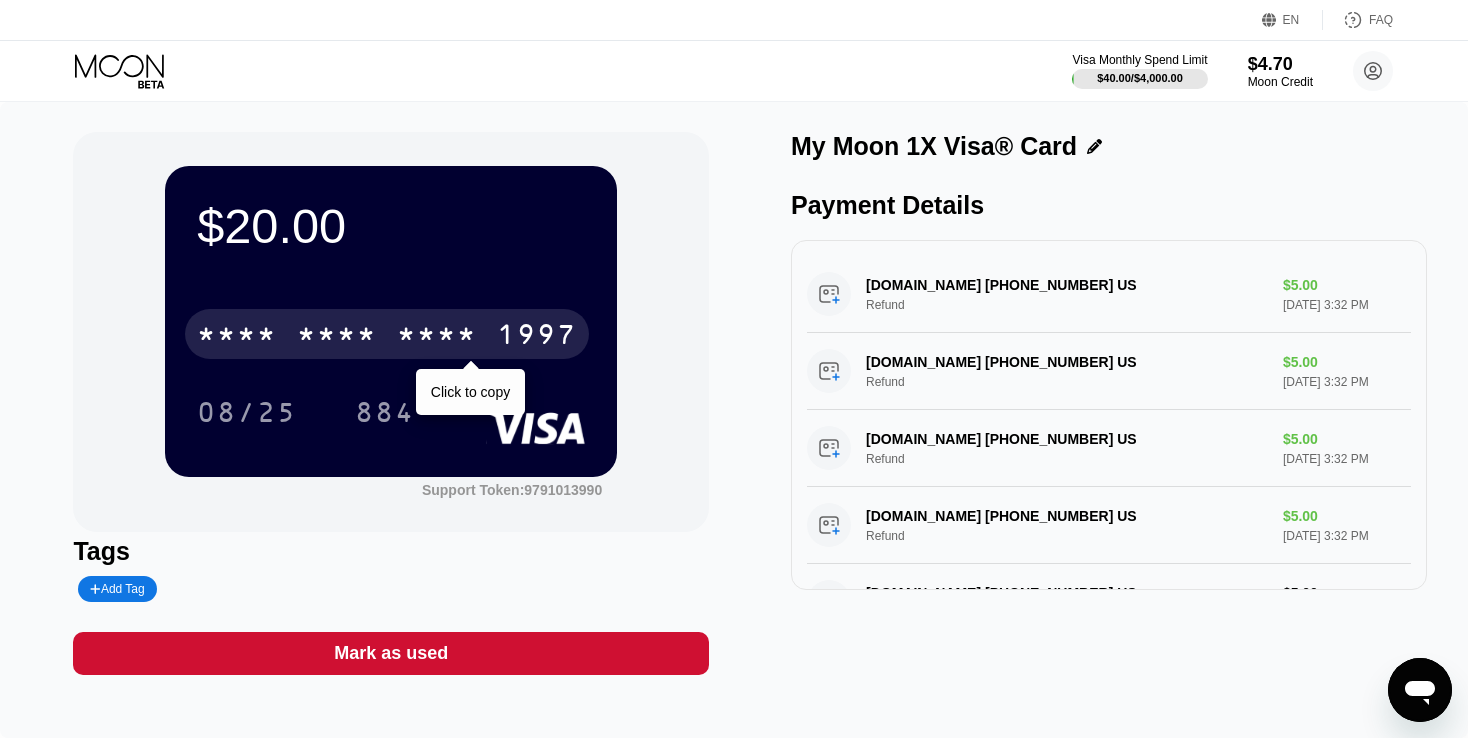 click on "* * * * * * * * * * * * 1997" at bounding box center (387, 334) 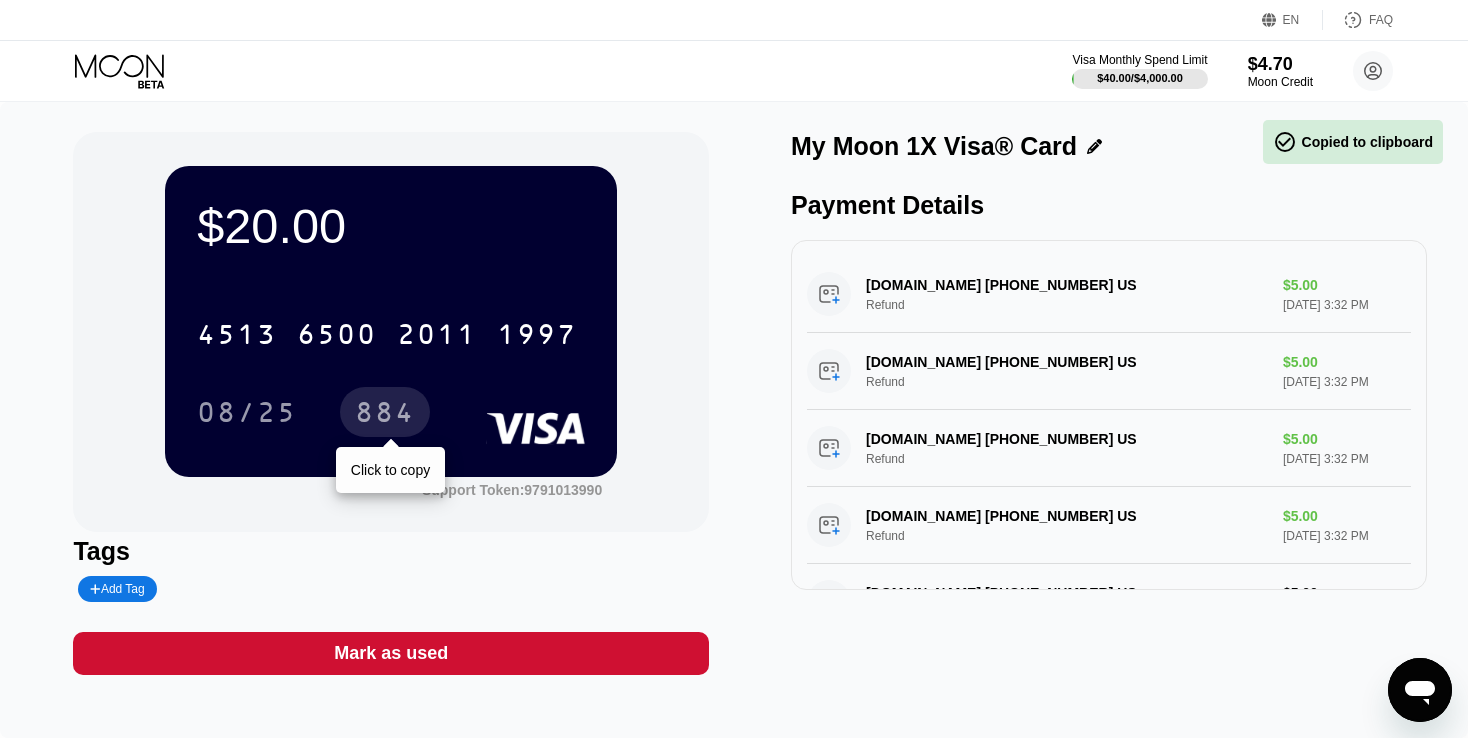 click on "884" at bounding box center [385, 415] 